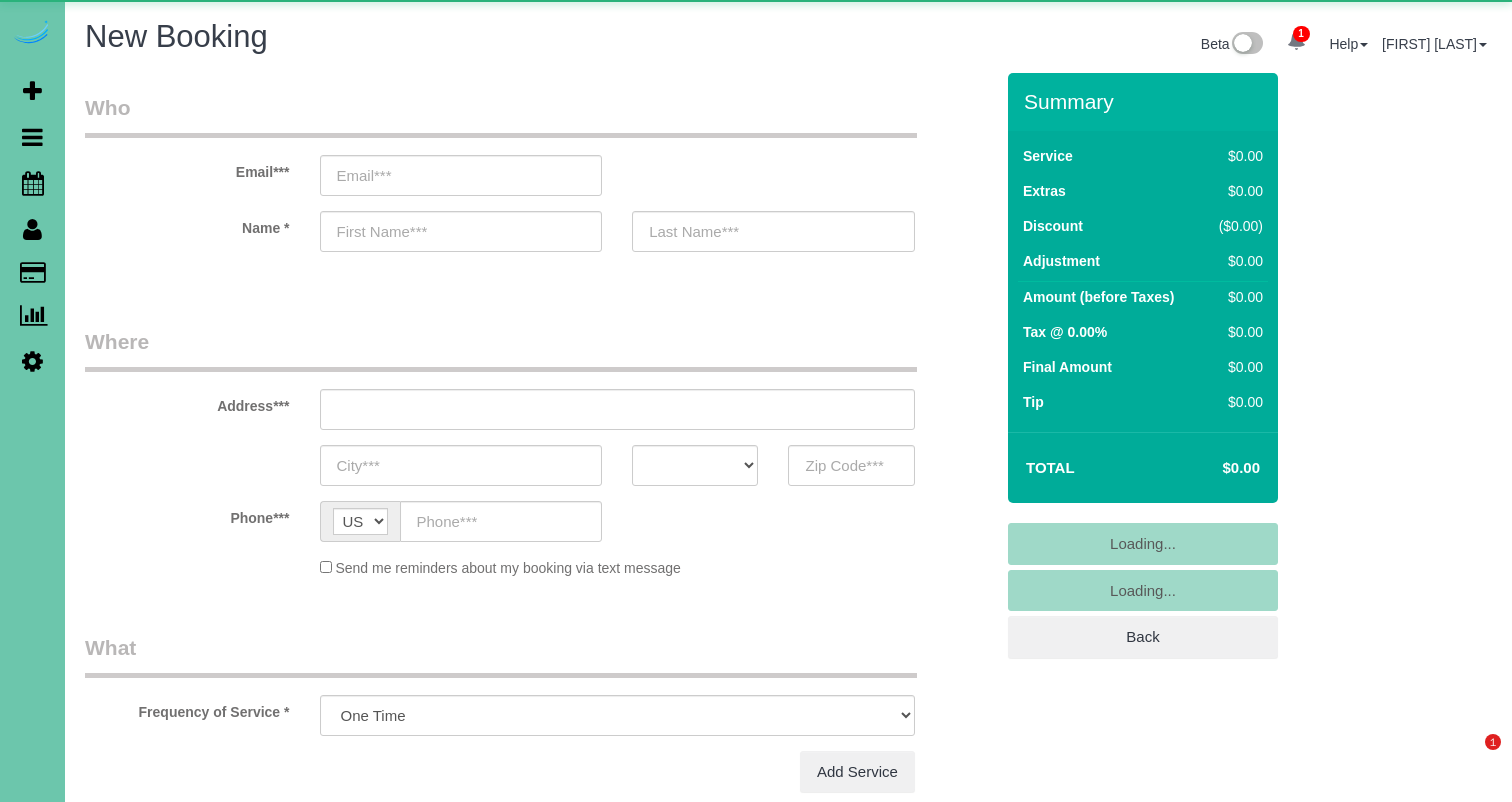scroll, scrollTop: 0, scrollLeft: 0, axis: both 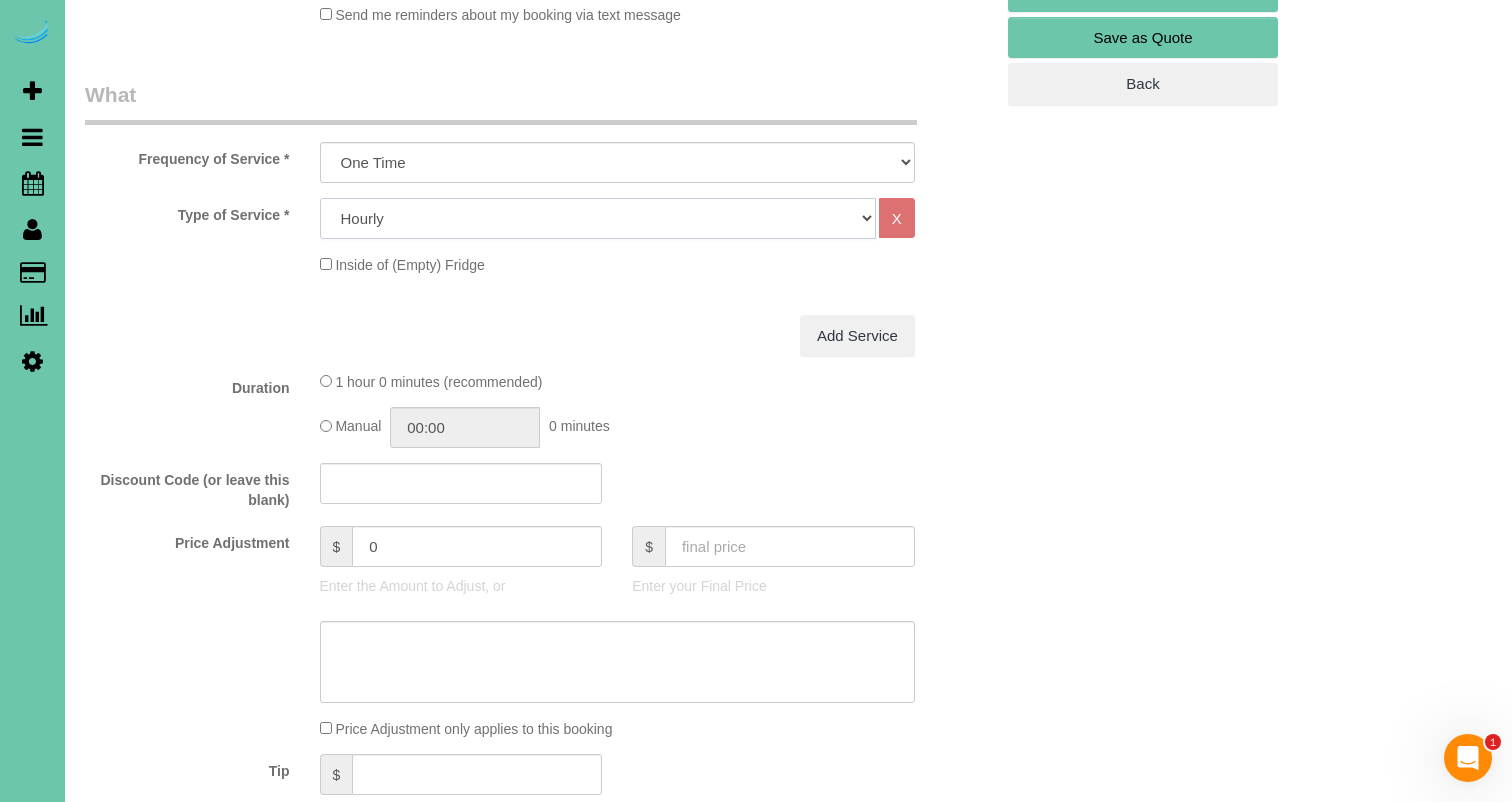 select on "60" 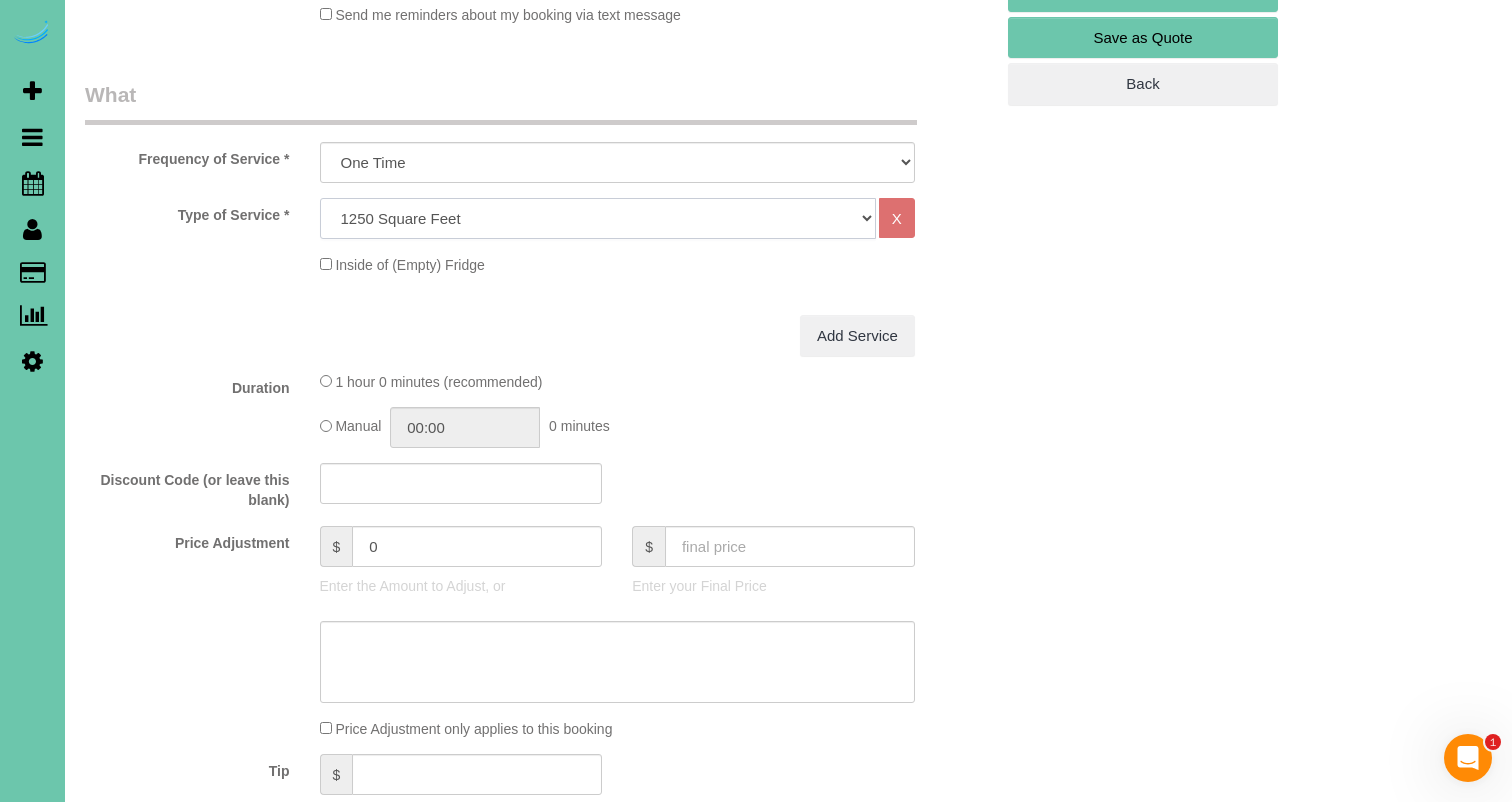 scroll, scrollTop: 96996, scrollLeft: 98488, axis: both 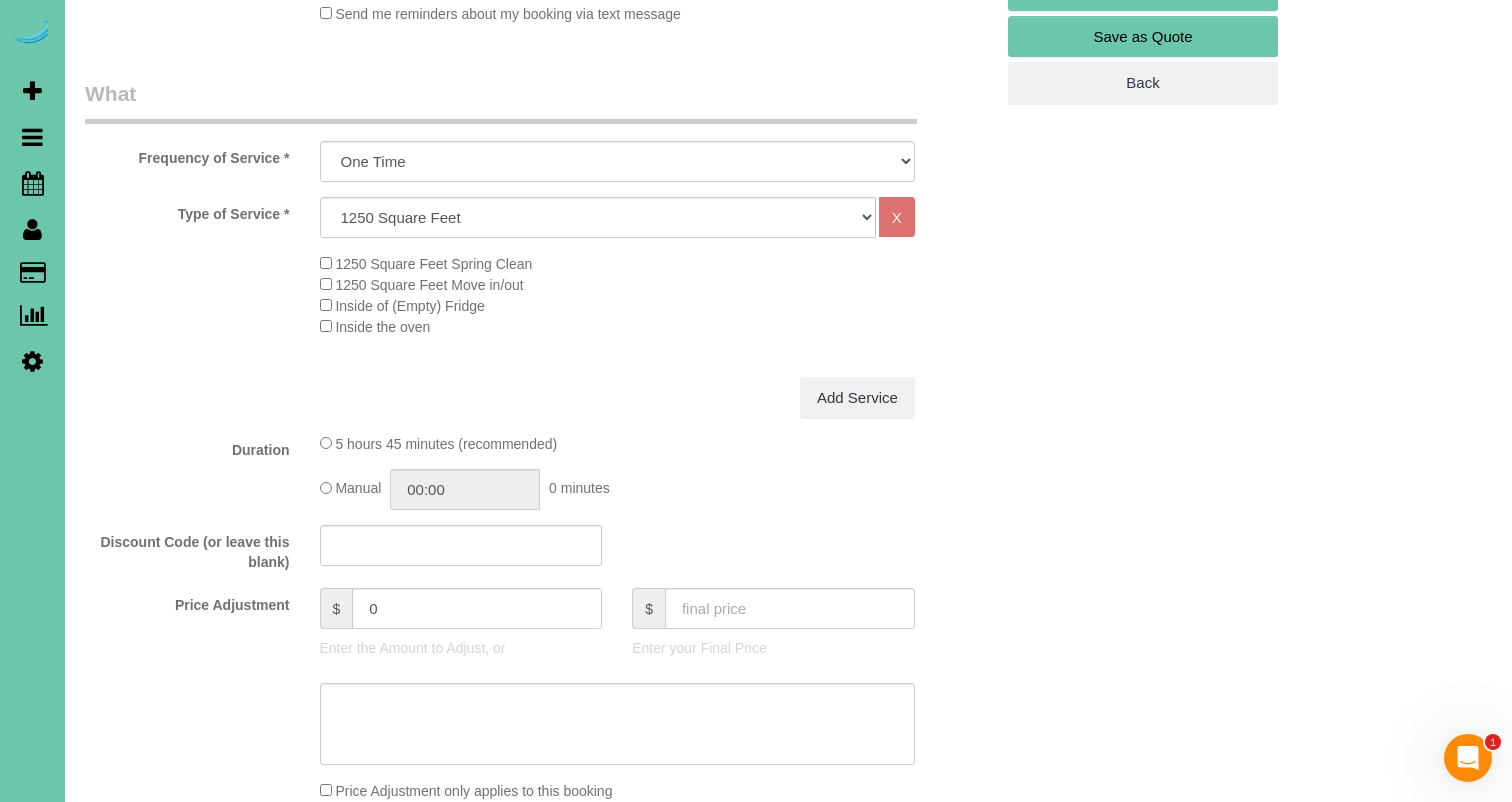 click at bounding box center [32, 361] 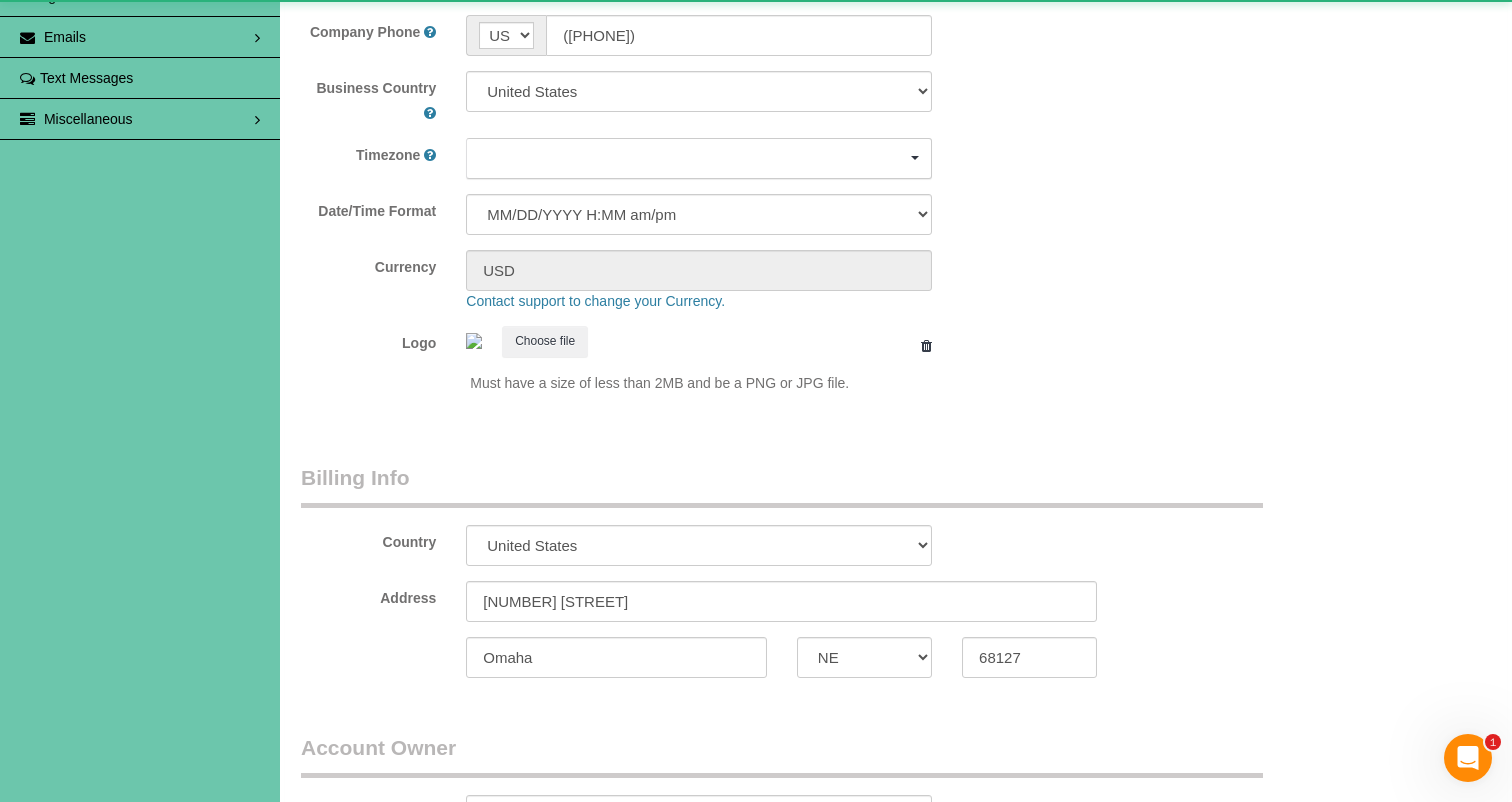 scroll, scrollTop: 0, scrollLeft: 0, axis: both 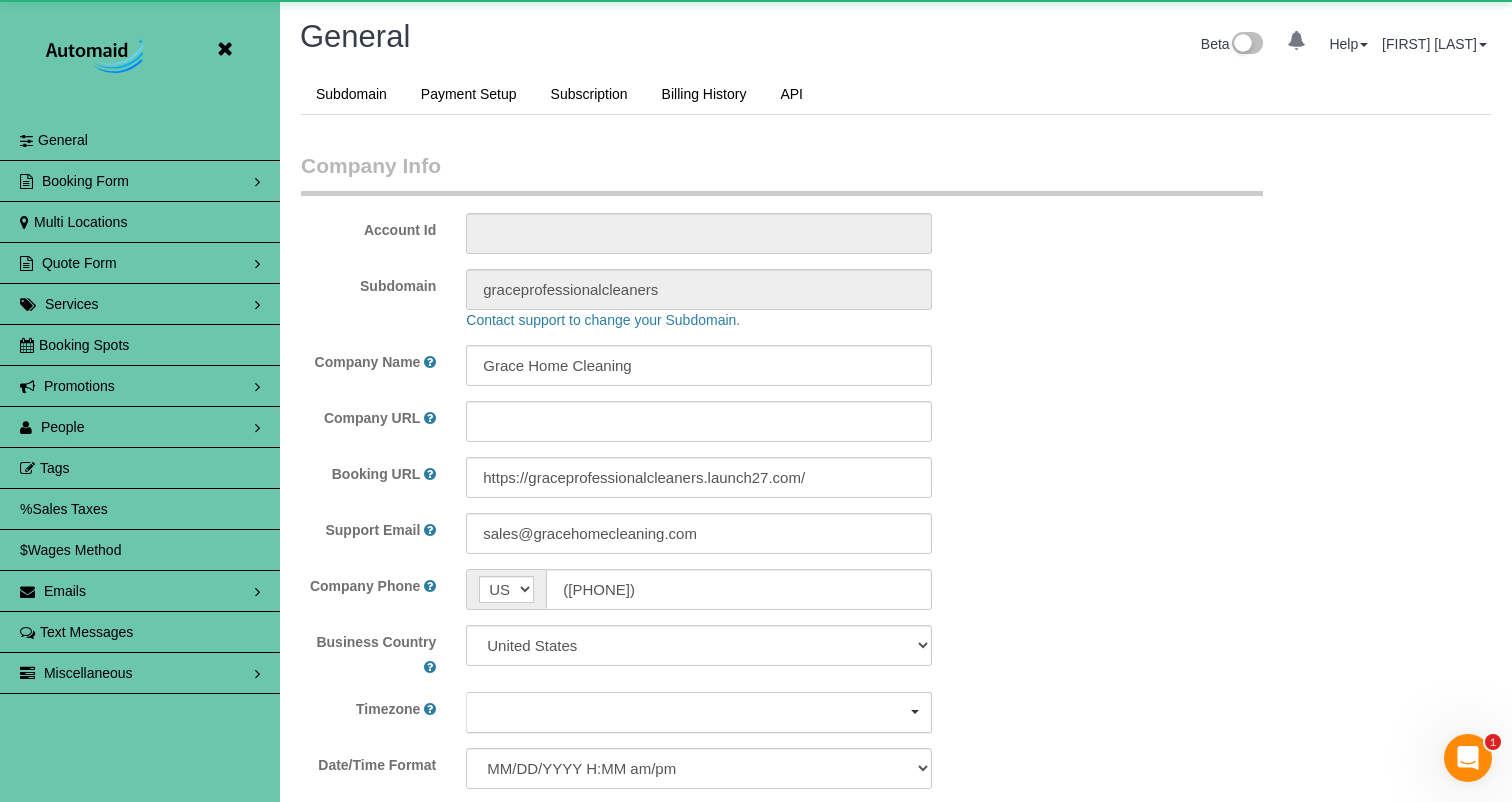 select on "5796" 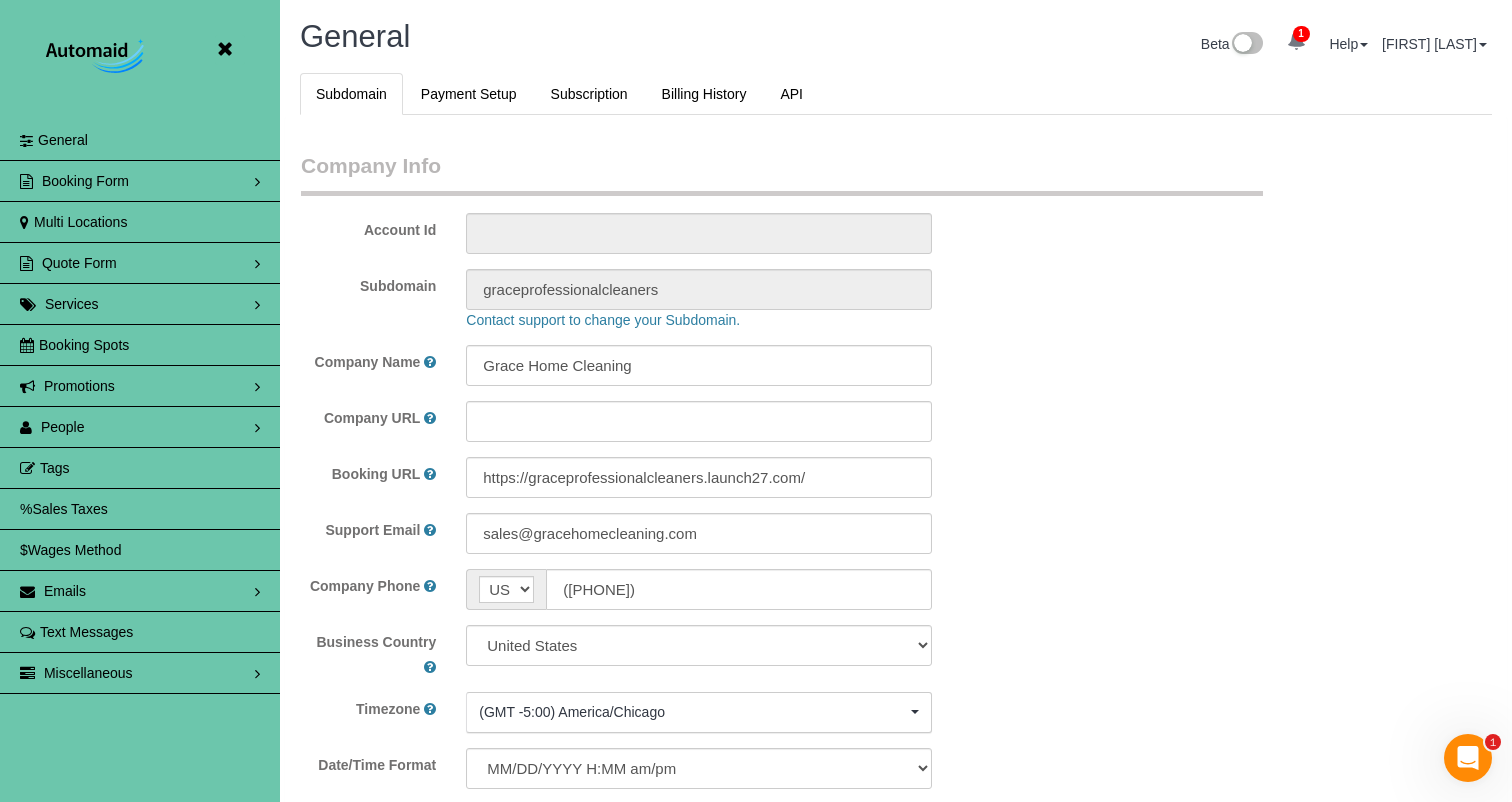 click on "Services" at bounding box center (140, 304) 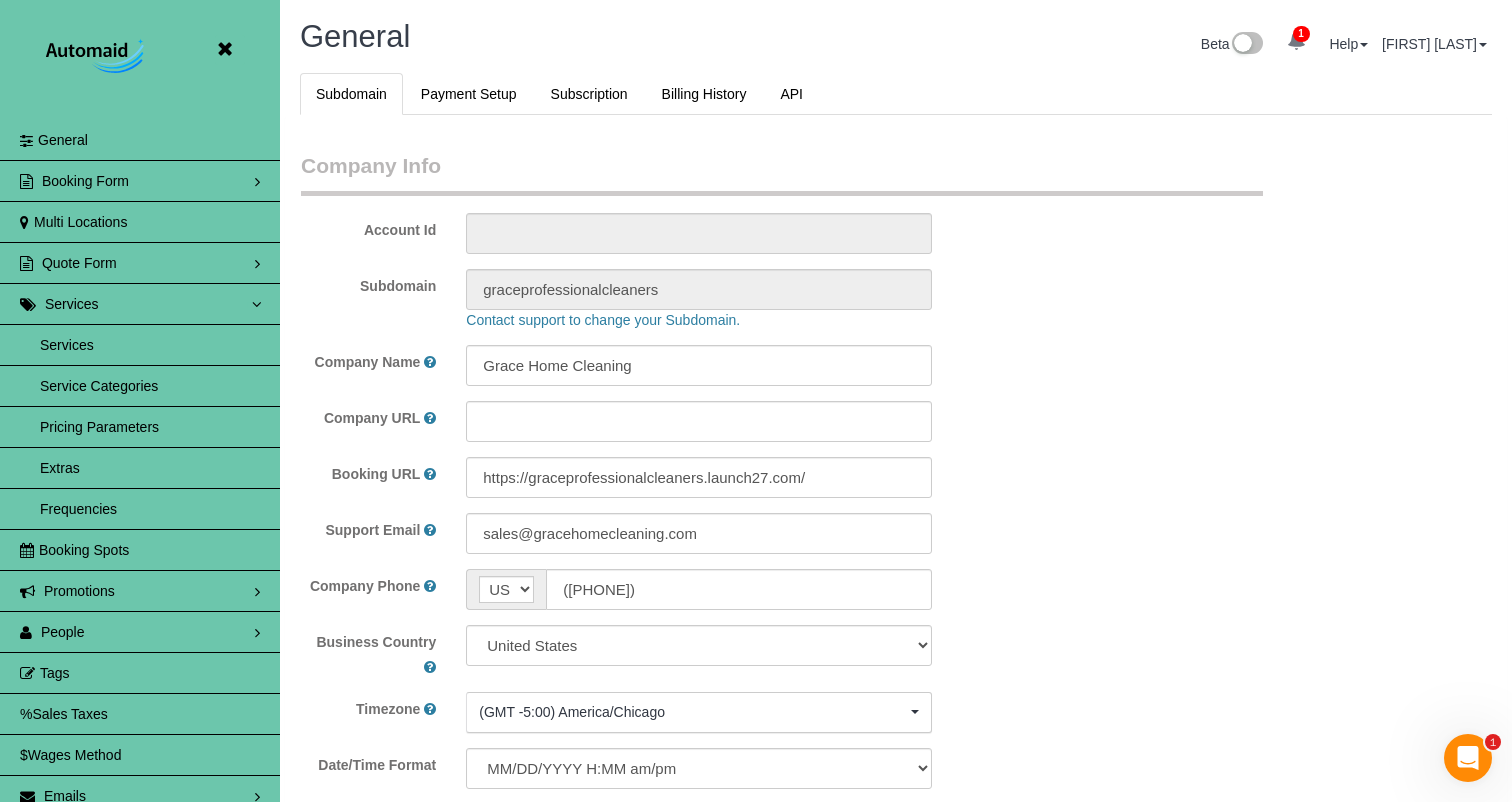 click on "Pricing Parameters" at bounding box center [140, 427] 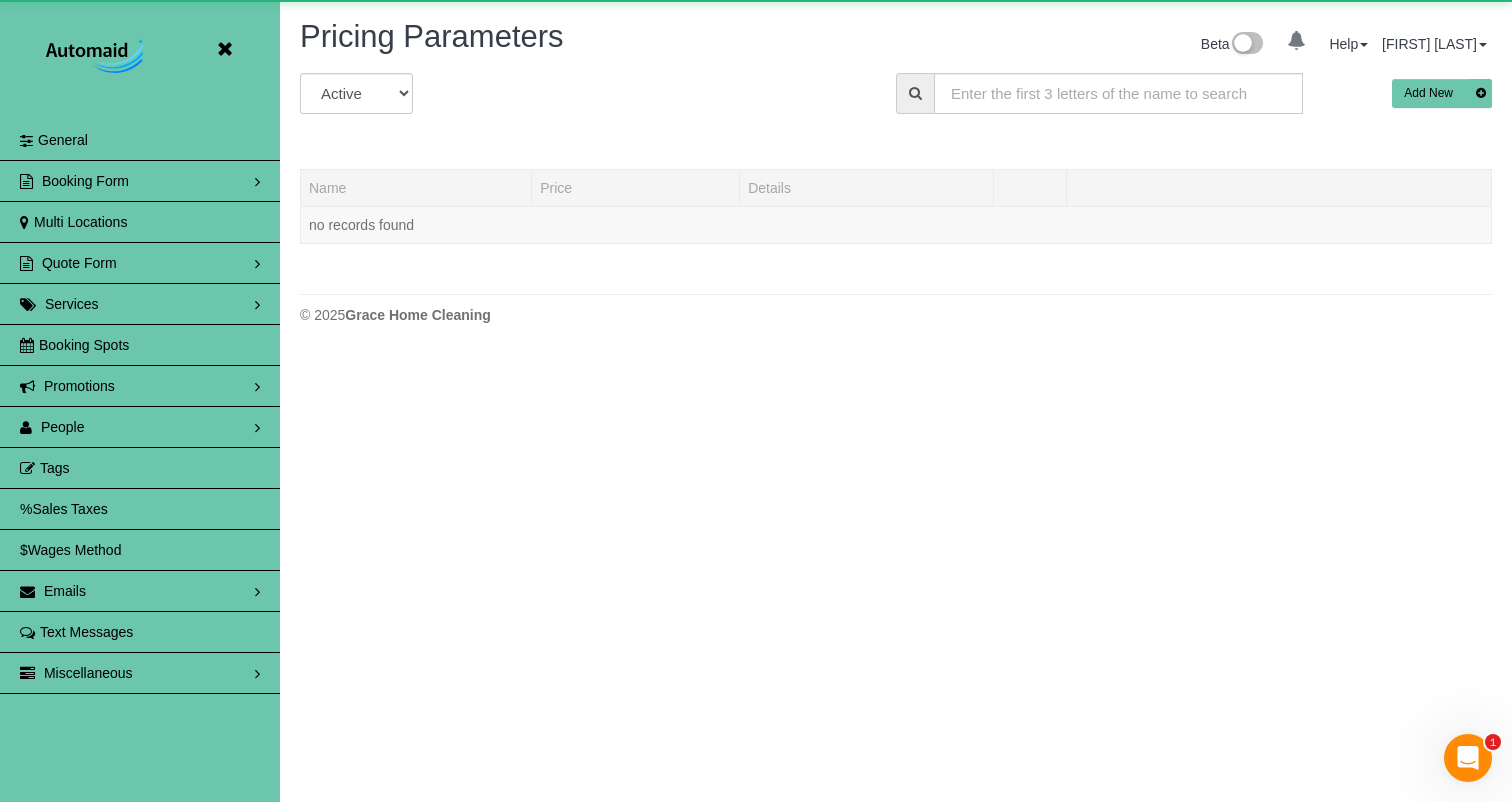 scroll, scrollTop: 99646, scrollLeft: 98488, axis: both 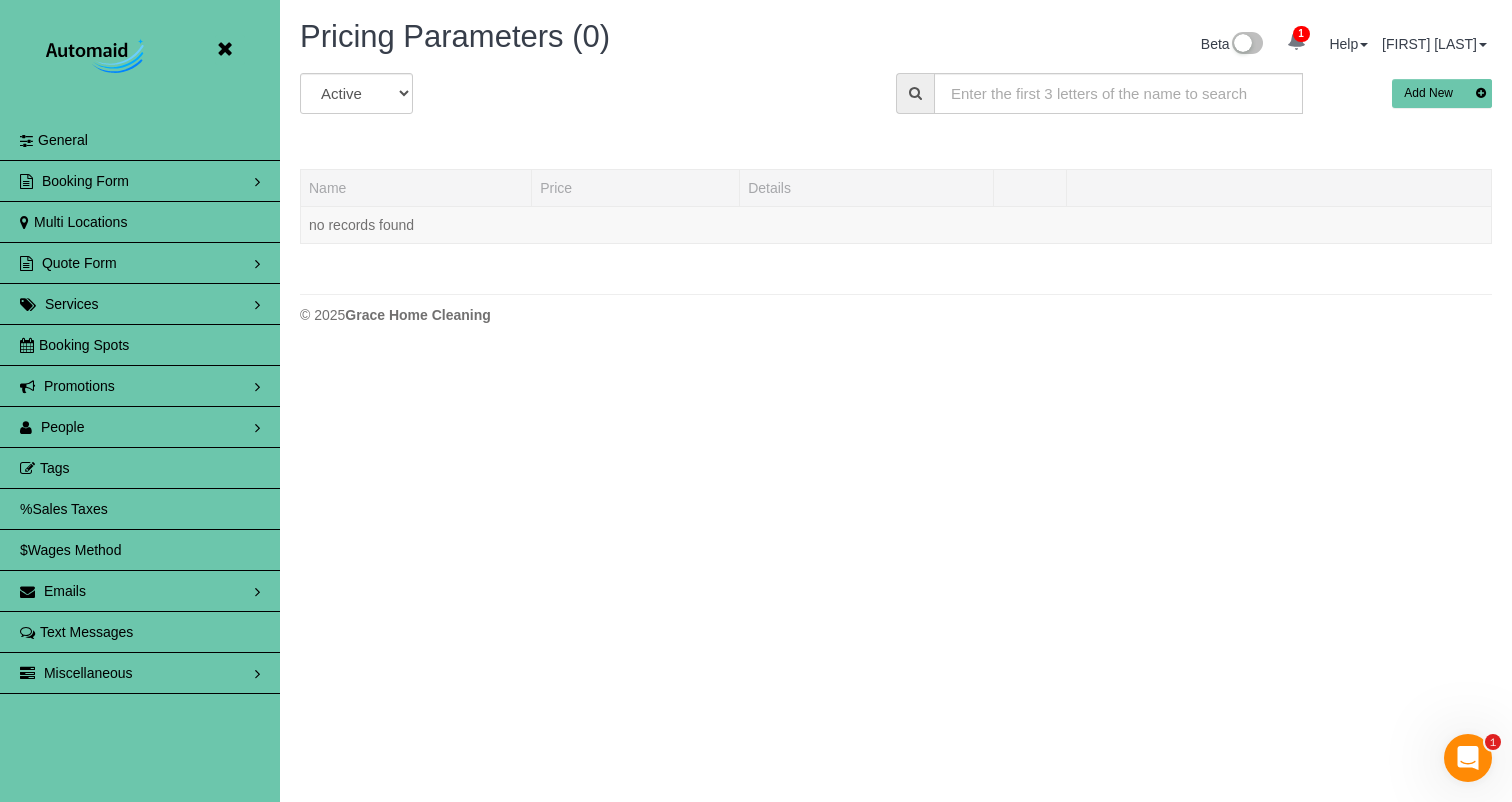 click on "Services" at bounding box center (140, 304) 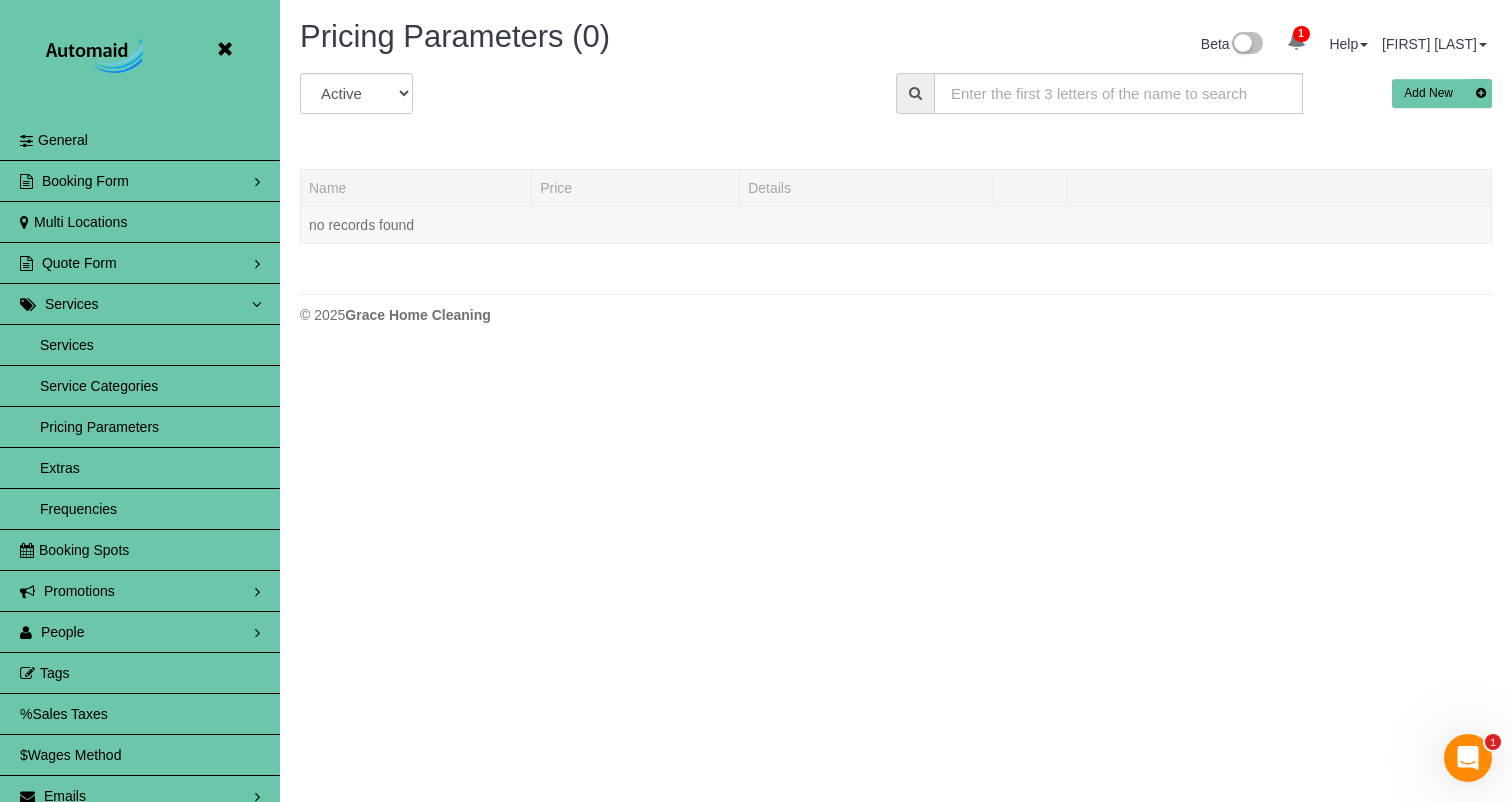 click on "Services" at bounding box center [140, 345] 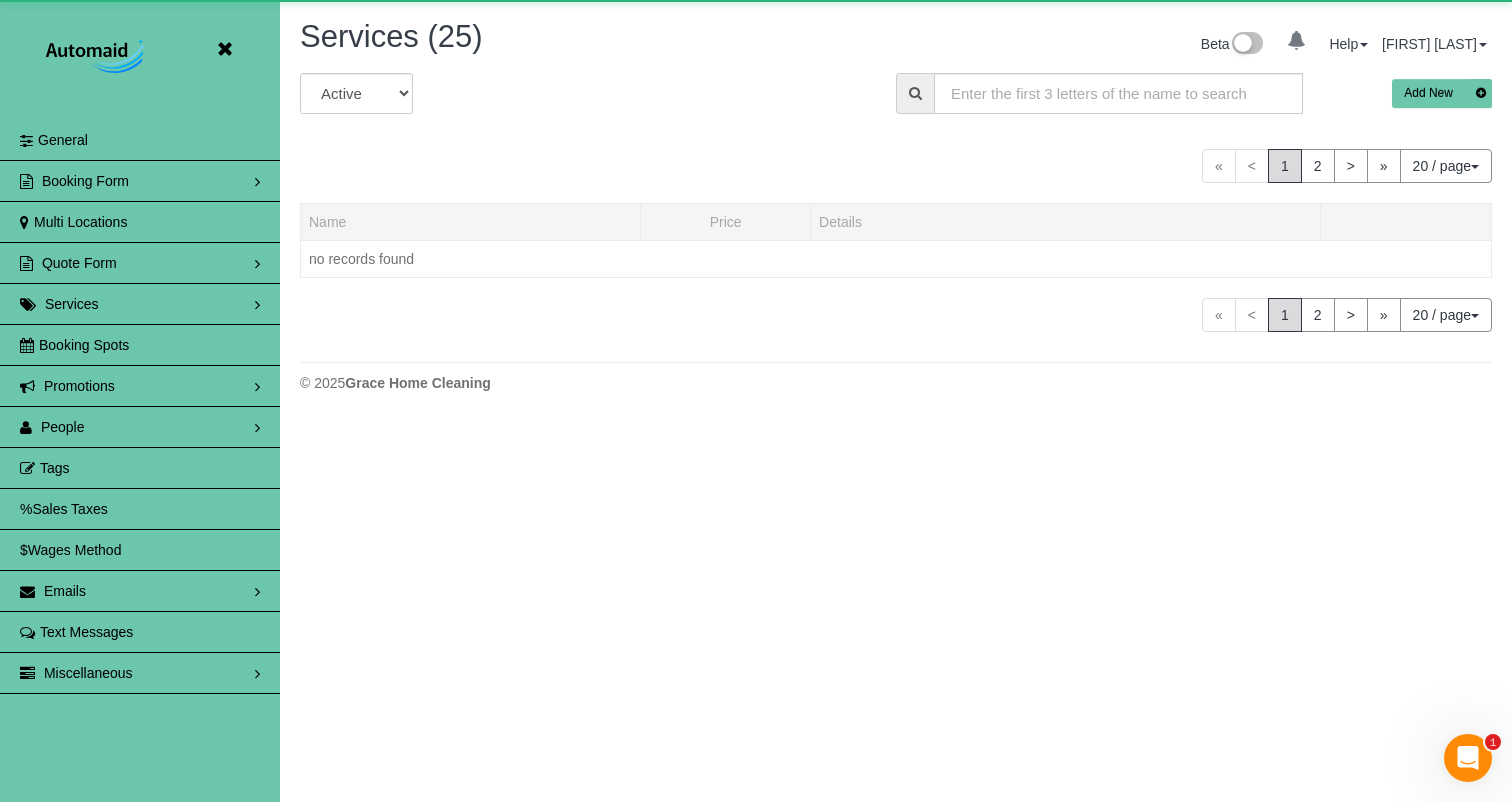 scroll, scrollTop: 98043, scrollLeft: 98488, axis: both 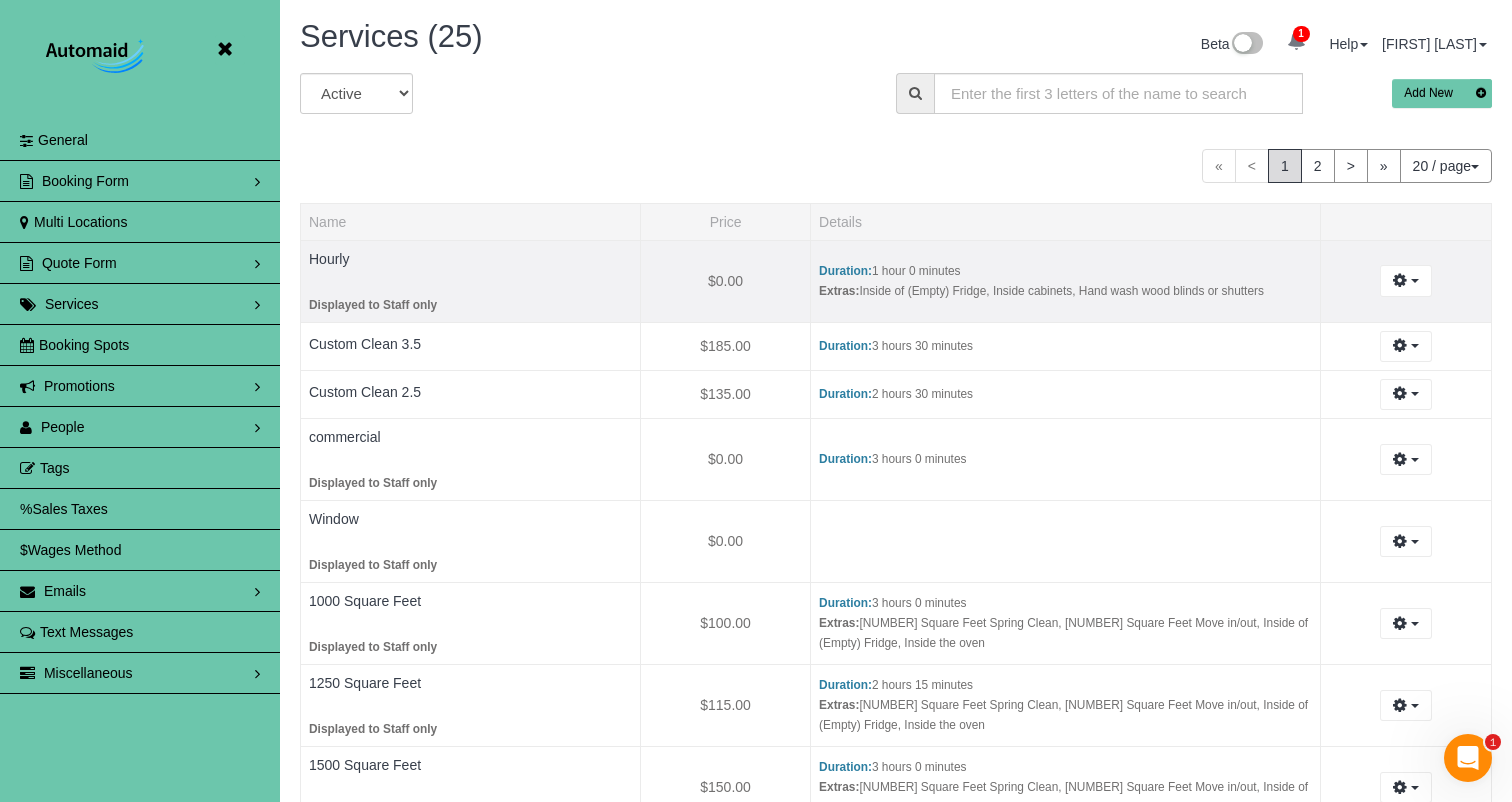 click at bounding box center [470, 271] 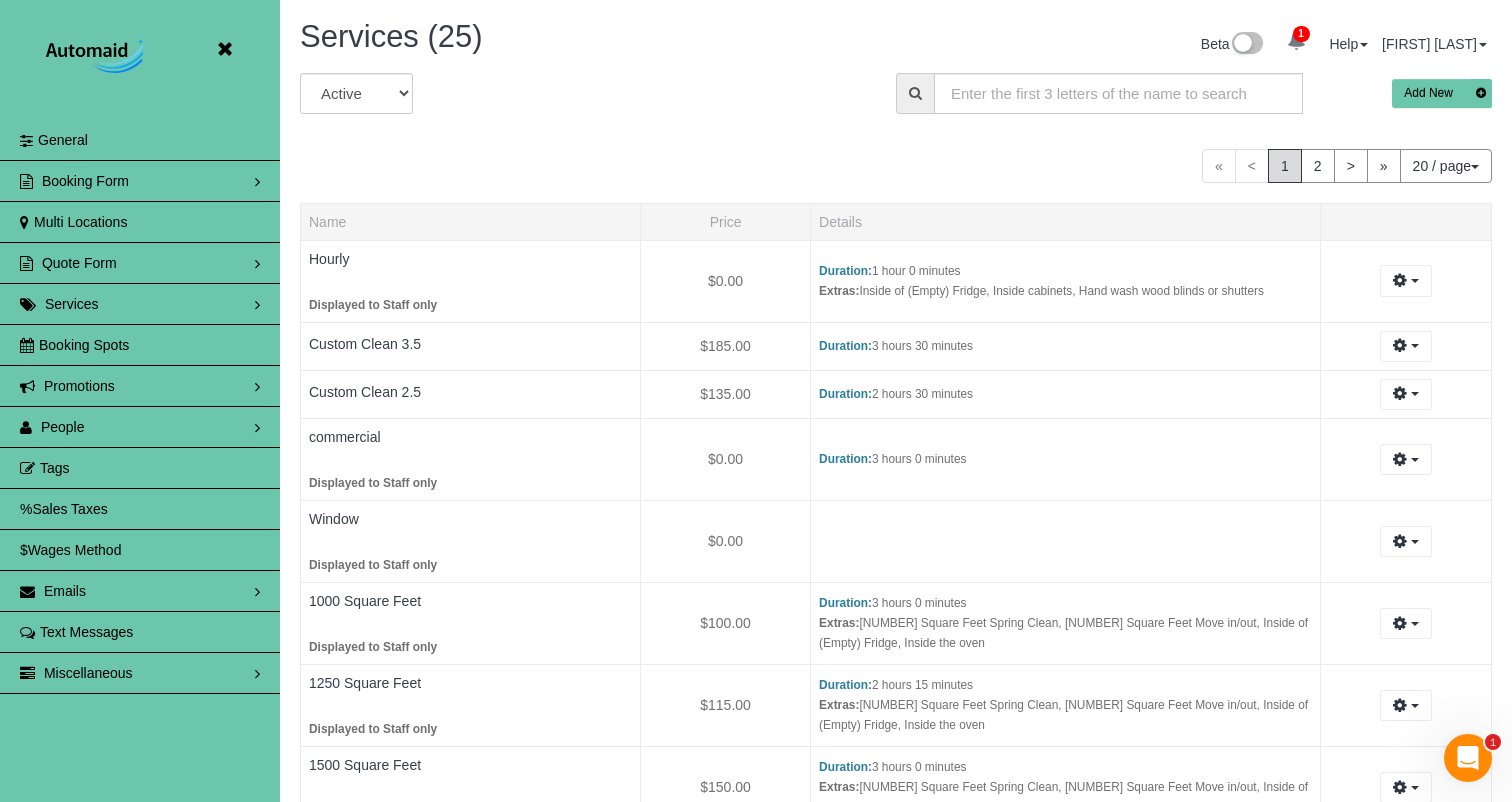 click on "Services" at bounding box center [140, 304] 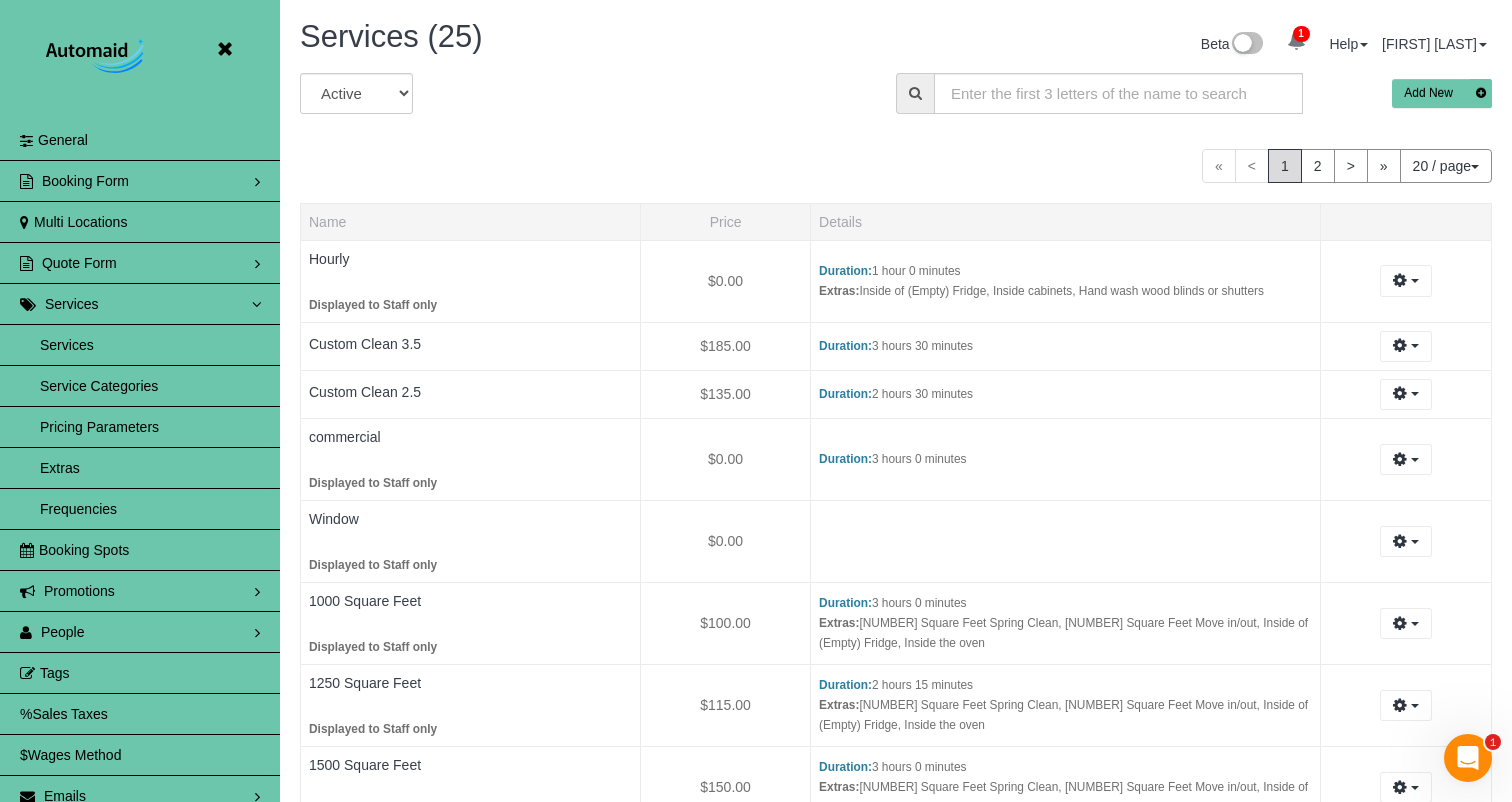 click on "Extras" at bounding box center [140, 468] 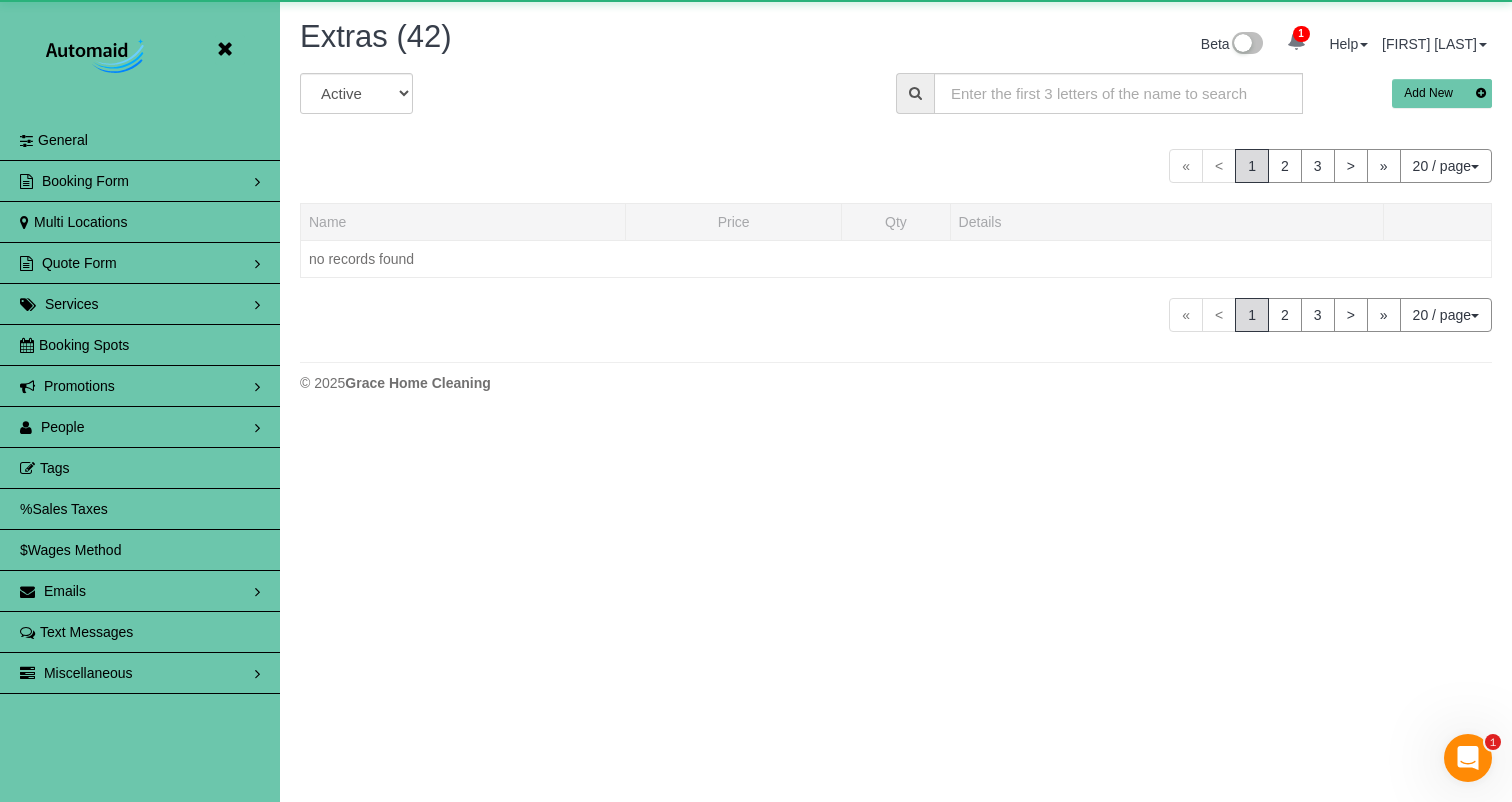 scroll, scrollTop: 97635, scrollLeft: 98488, axis: both 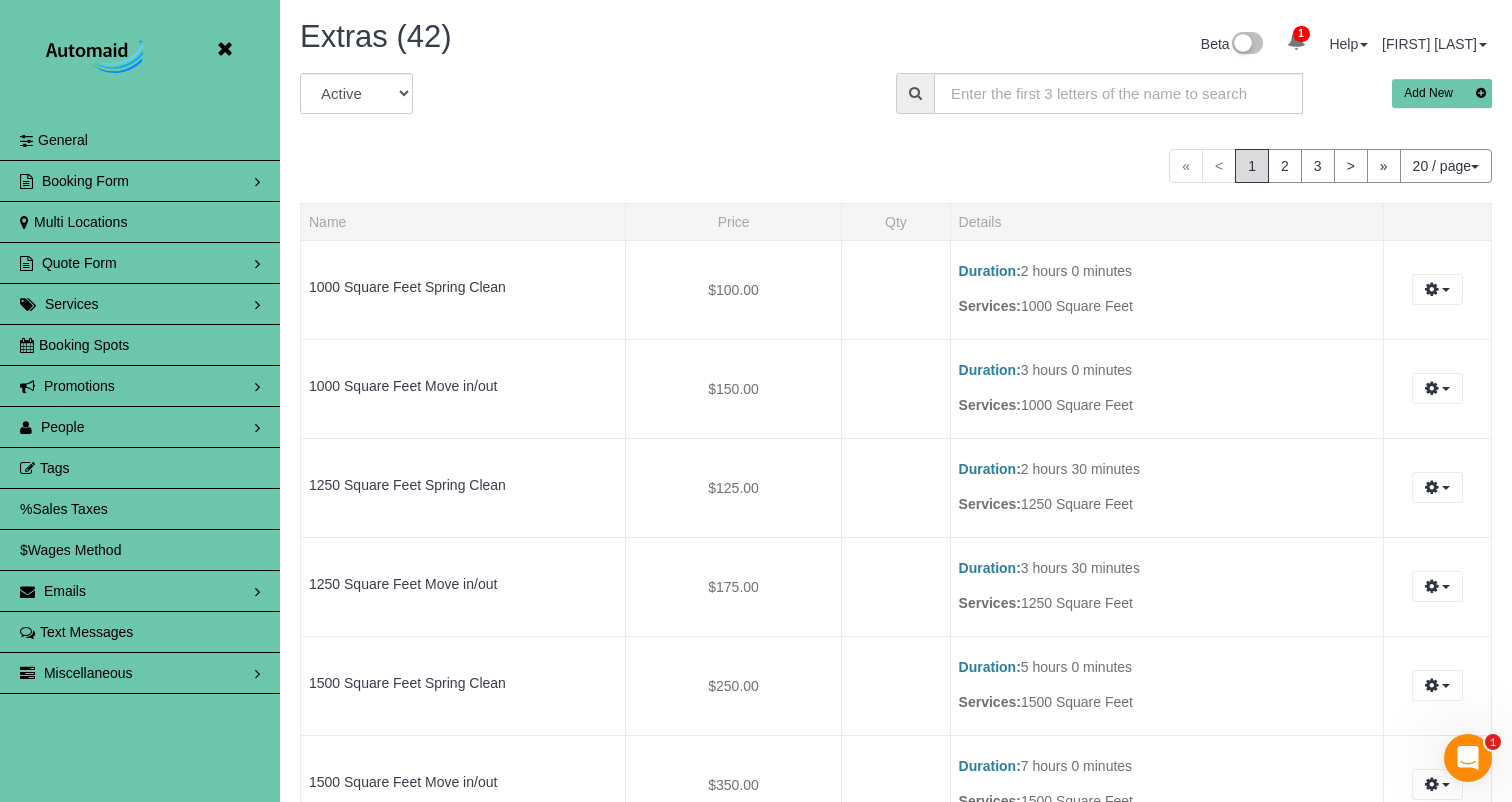 click on "Add New" at bounding box center (1442, 93) 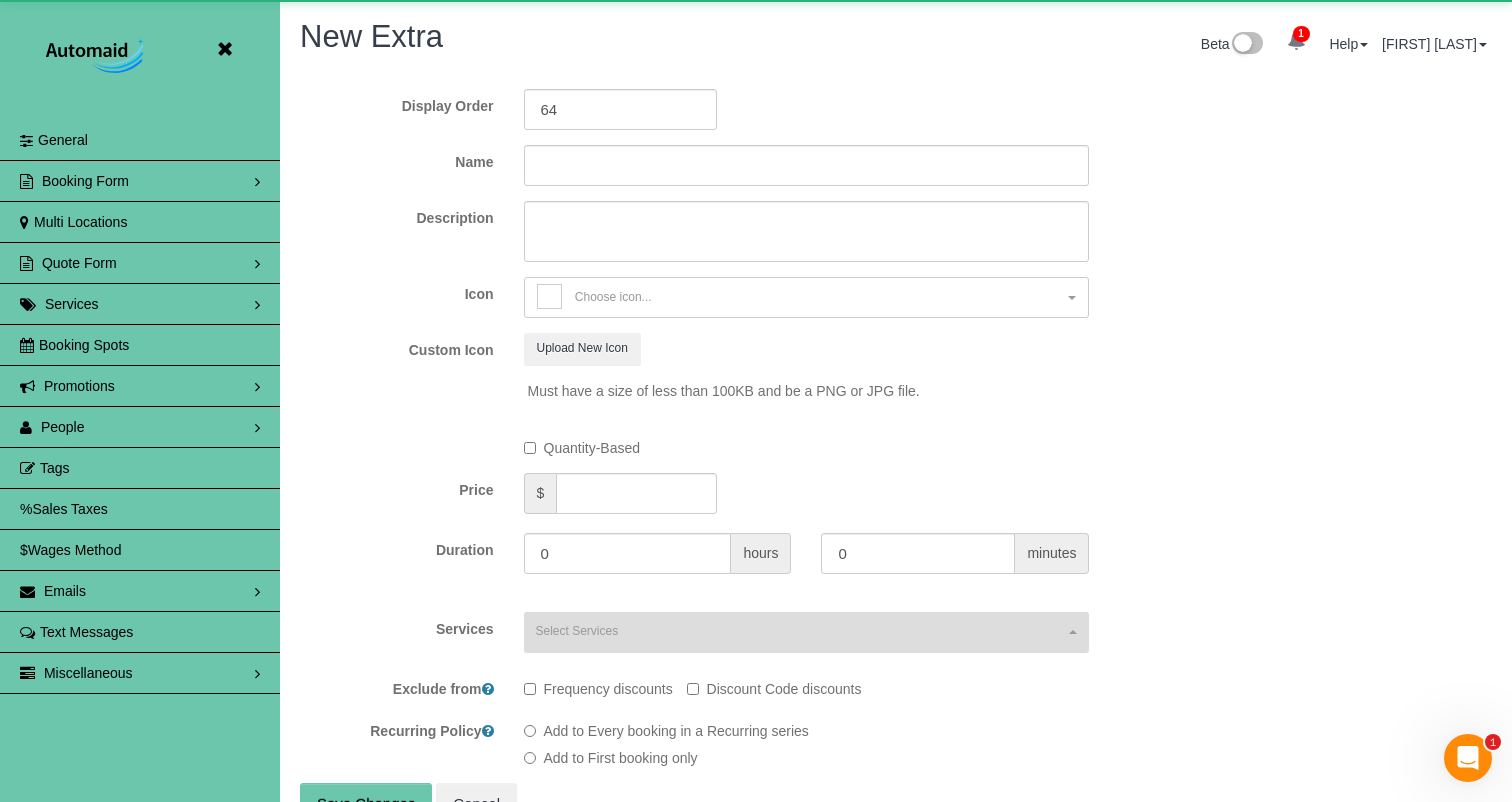 scroll, scrollTop: 99107, scrollLeft: 98488, axis: both 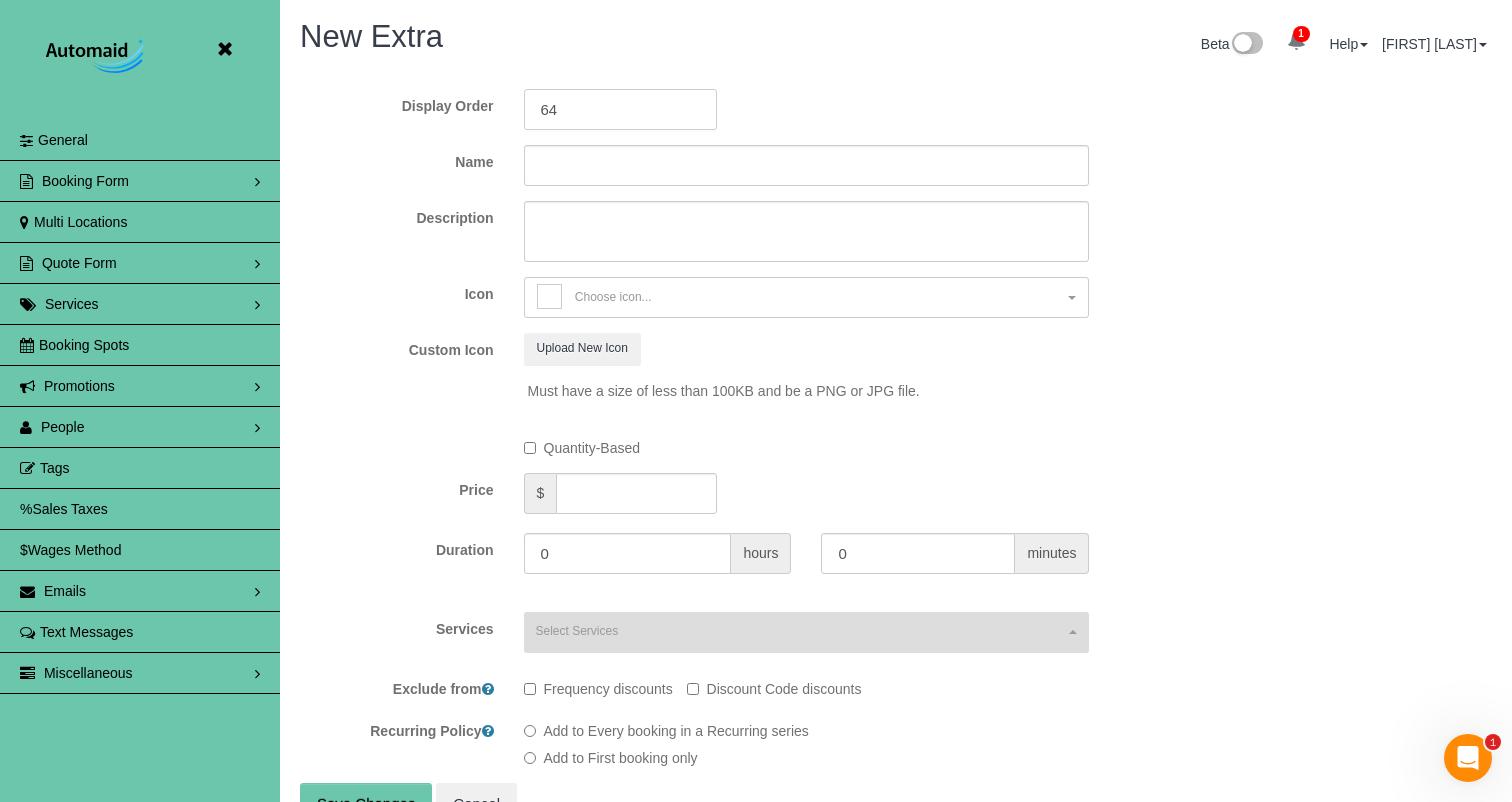 drag, startPoint x: 573, startPoint y: 109, endPoint x: 499, endPoint y: 97, distance: 74.96666 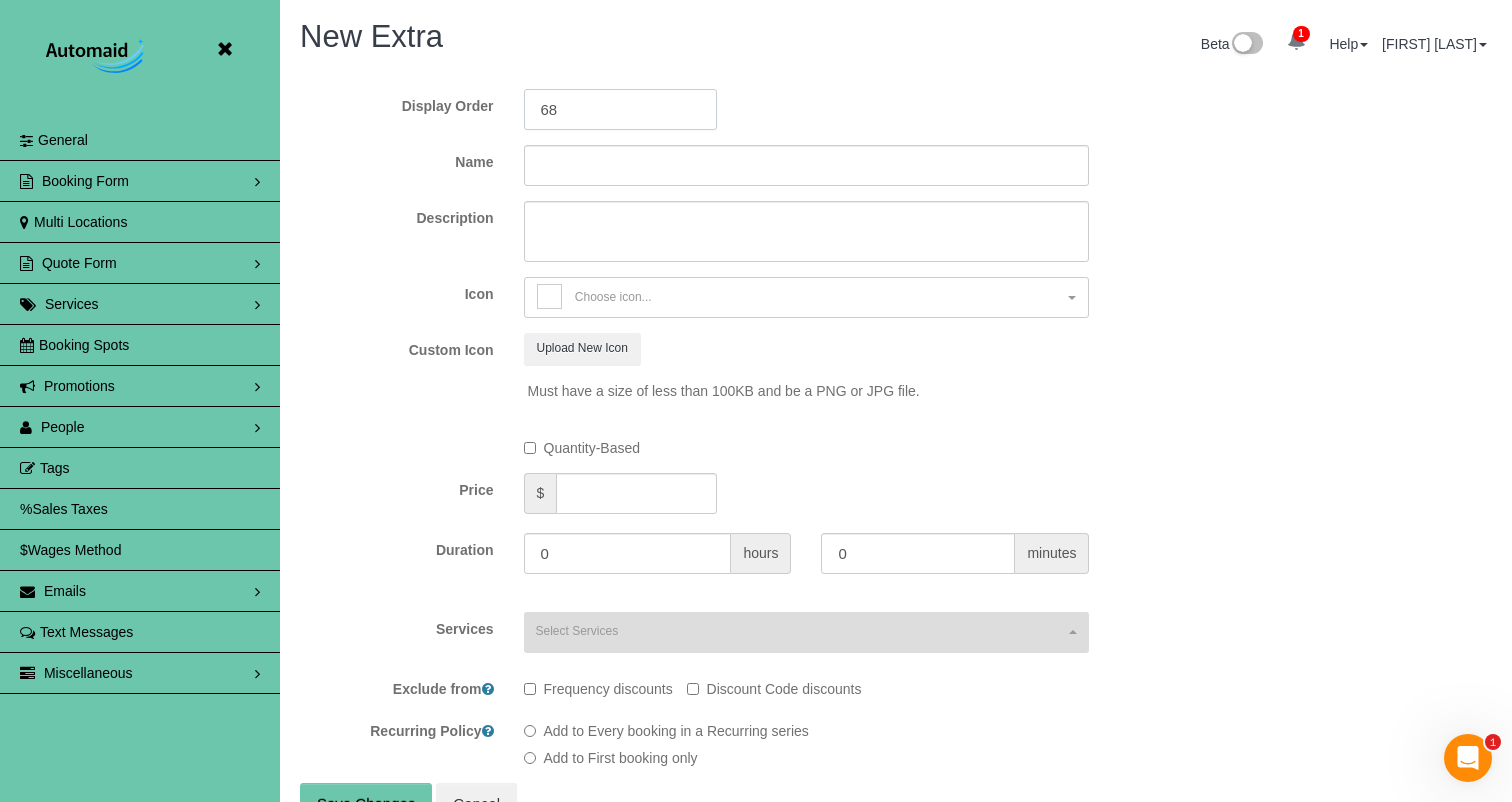 type on "68" 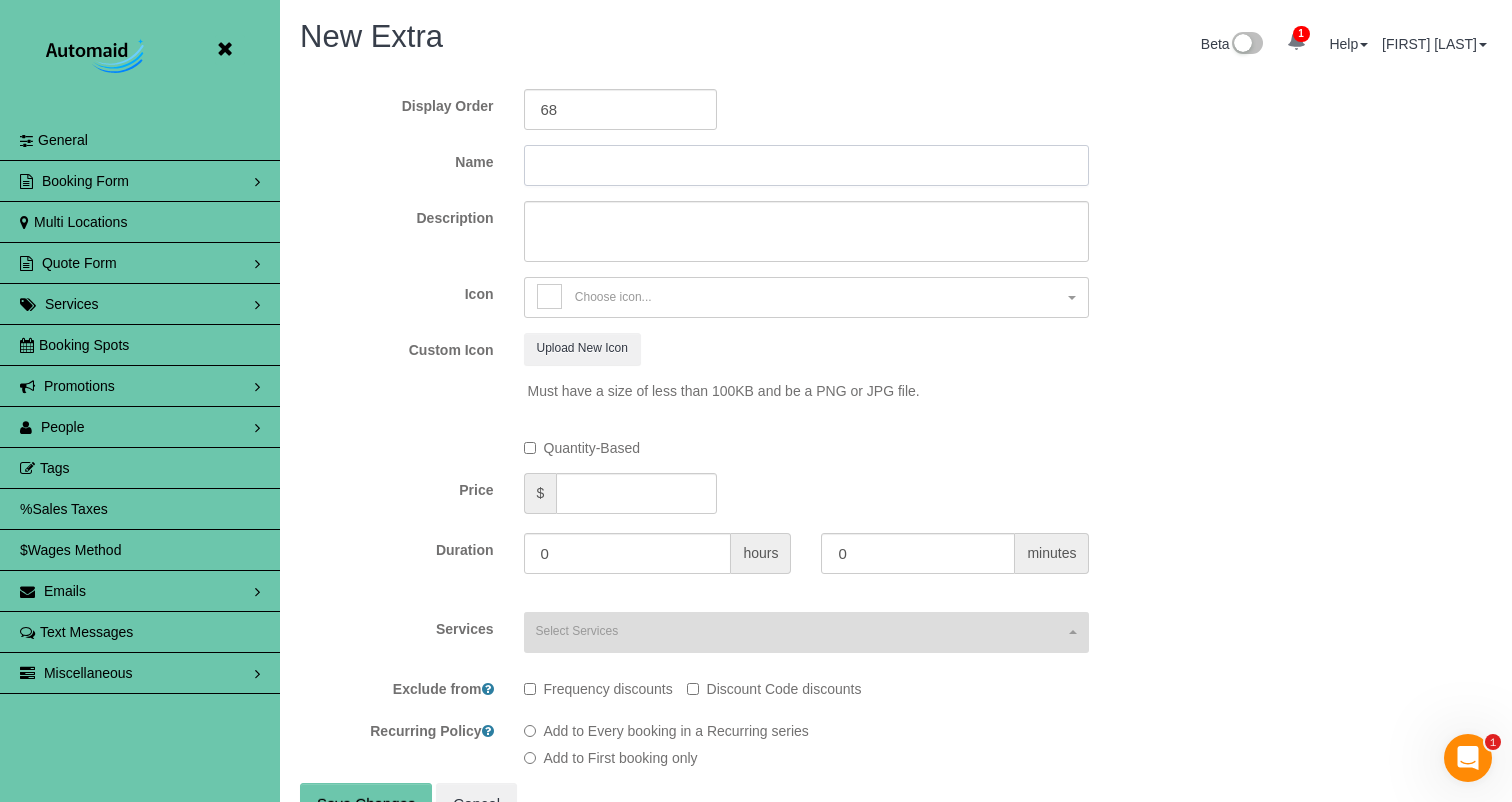 click at bounding box center [807, 165] 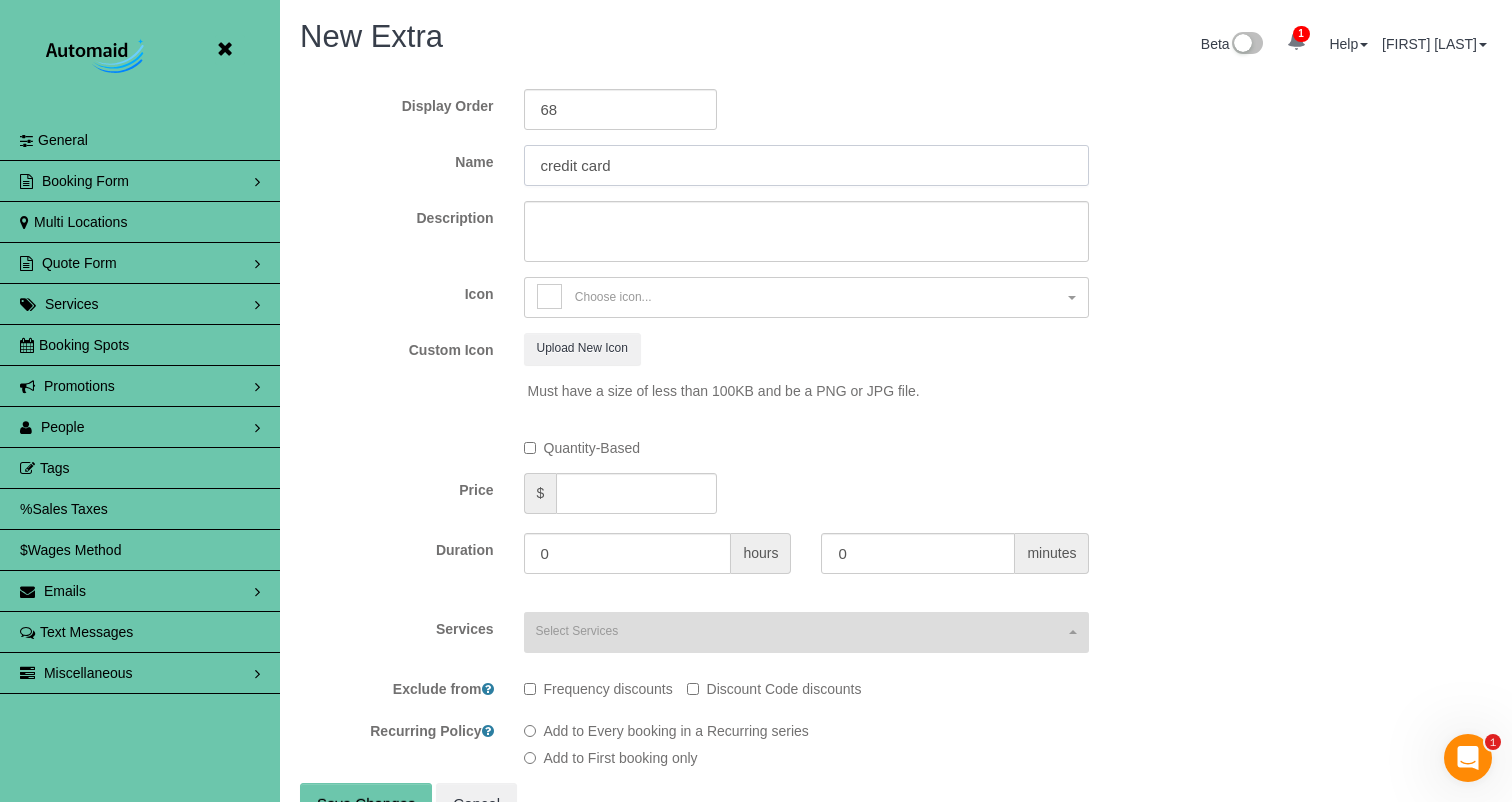 type on "credit card" 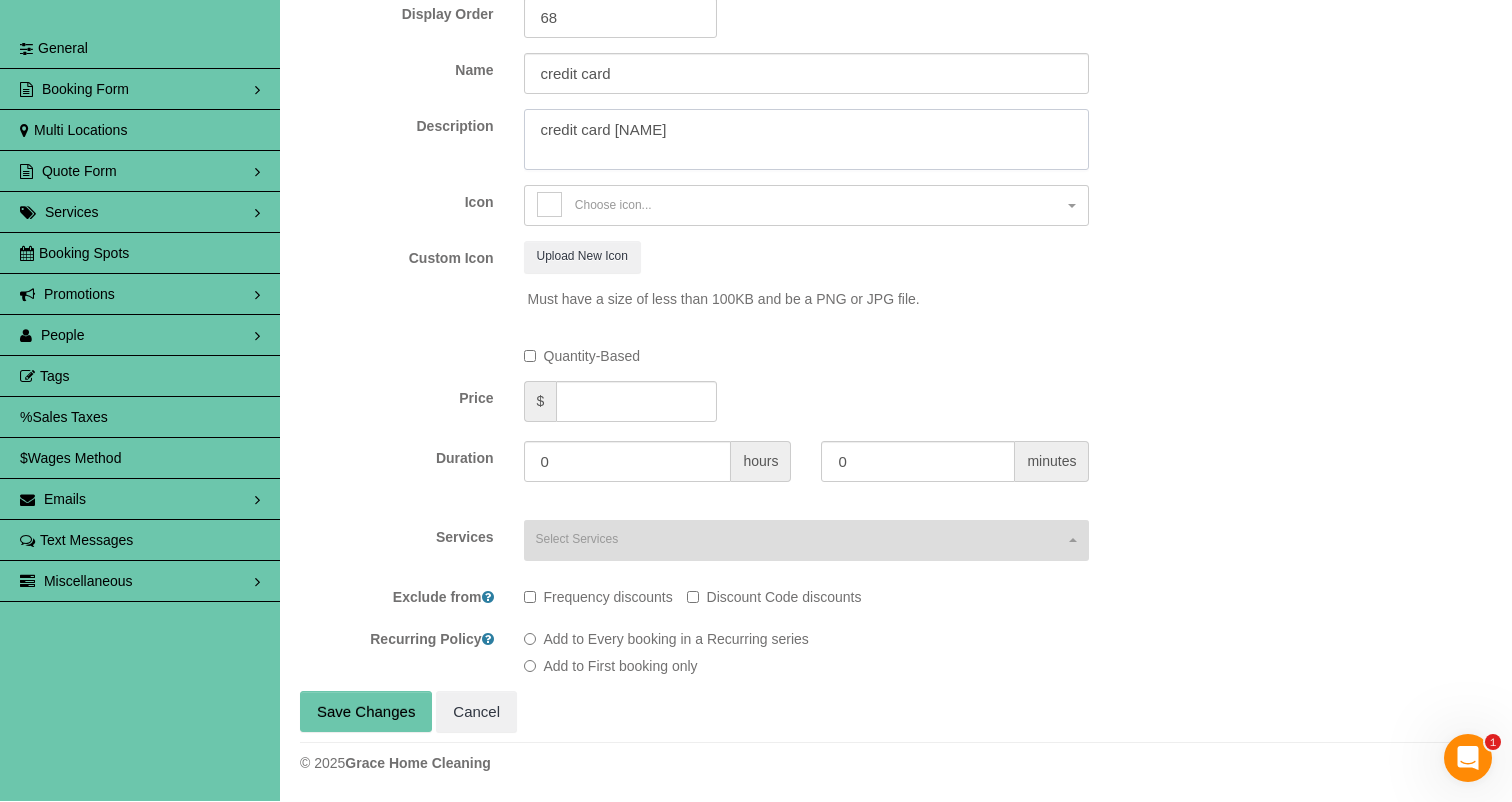 scroll, scrollTop: 91, scrollLeft: 0, axis: vertical 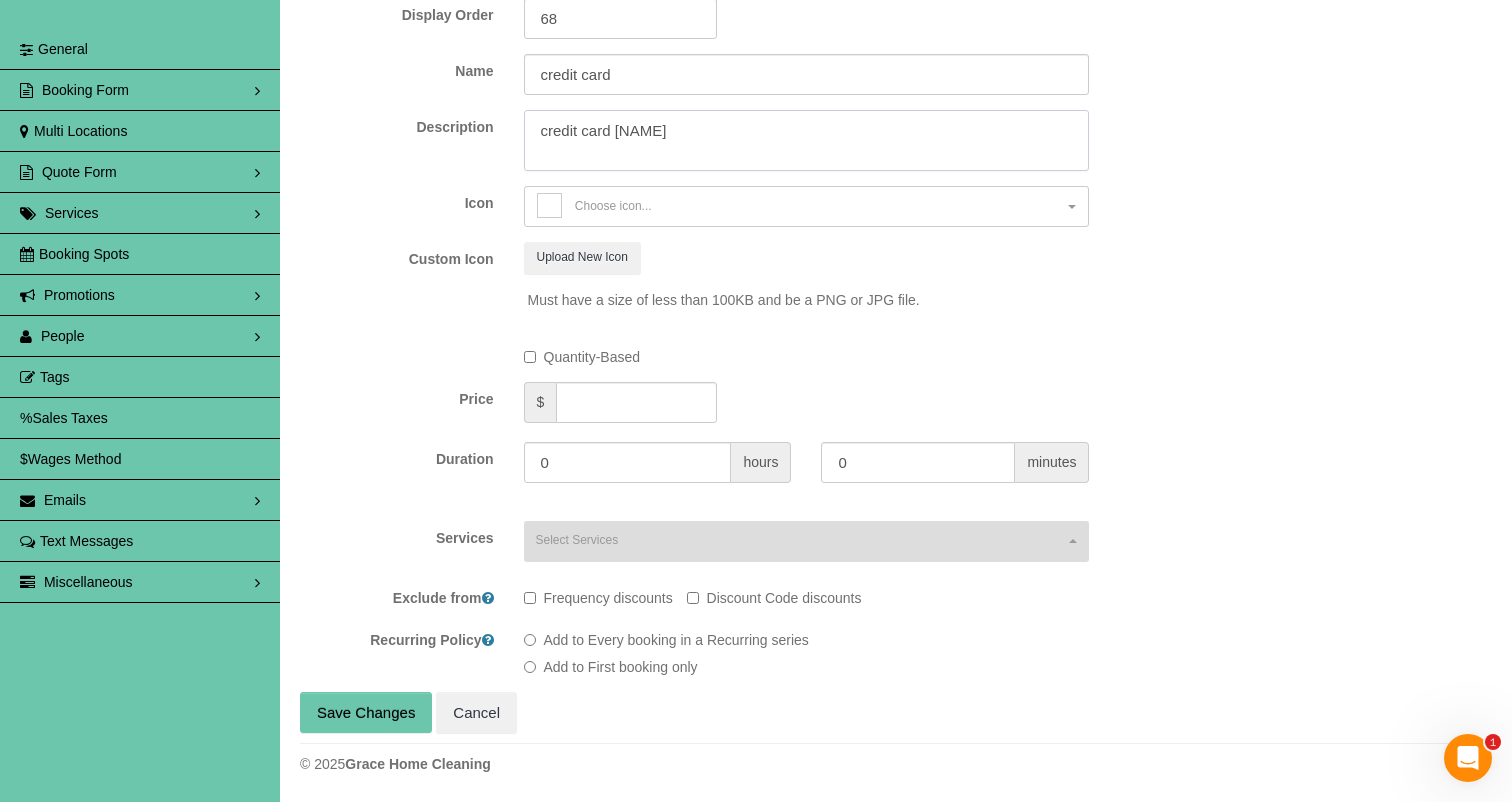 type on "credit card [NAME]" 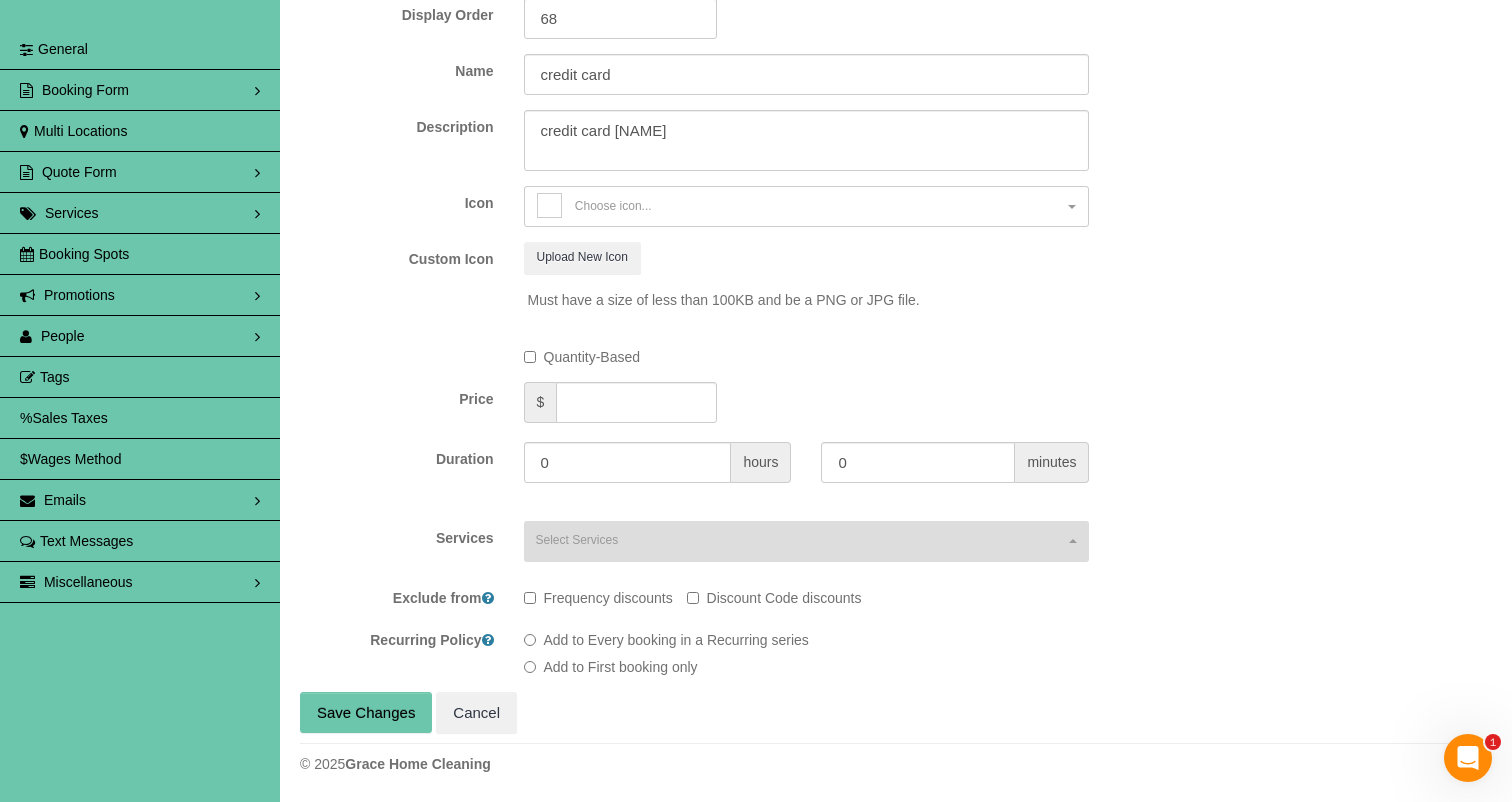 click on "Select Services" at bounding box center [800, 540] 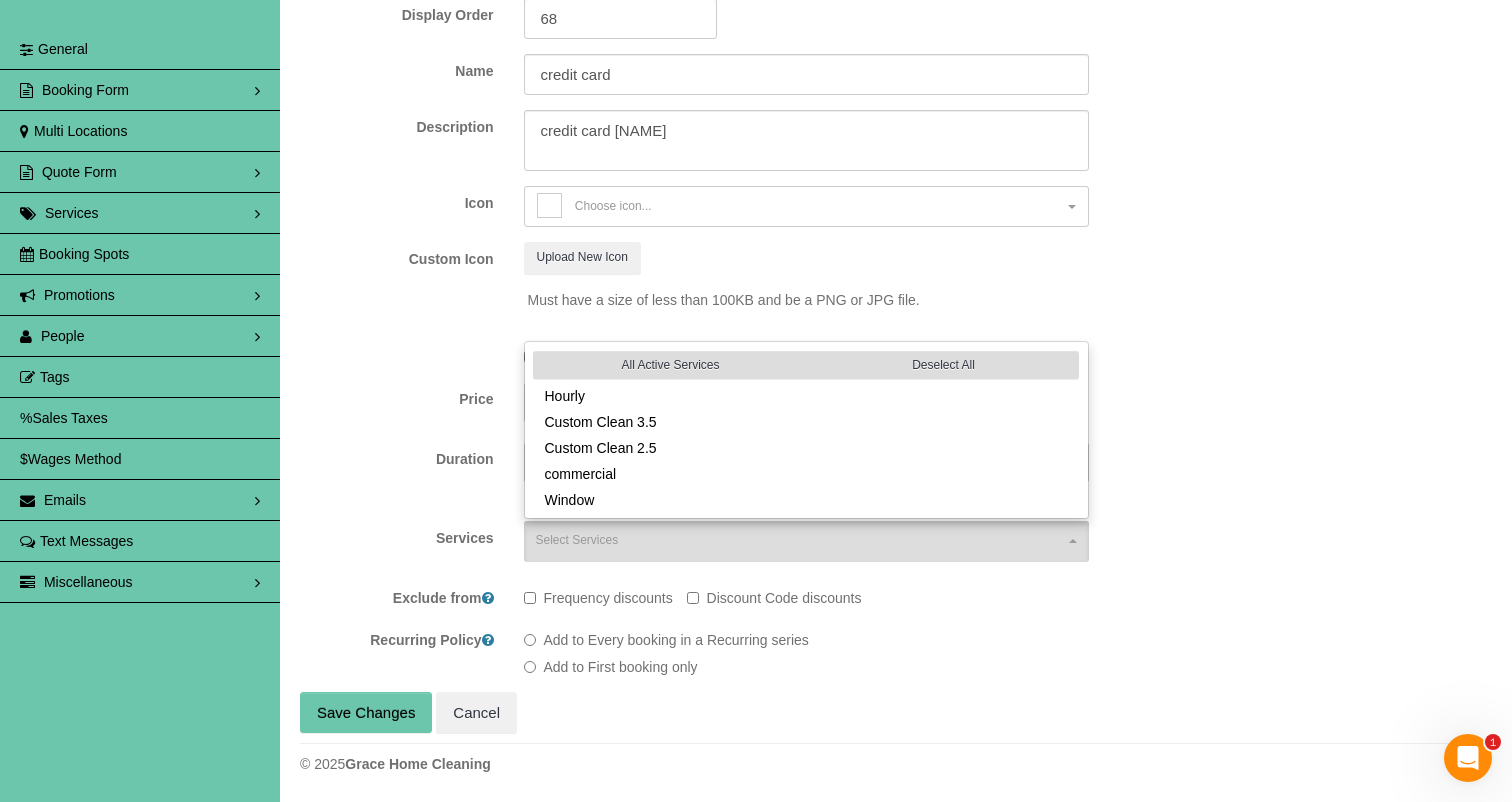 click on "Duration" at bounding box center (397, 455) 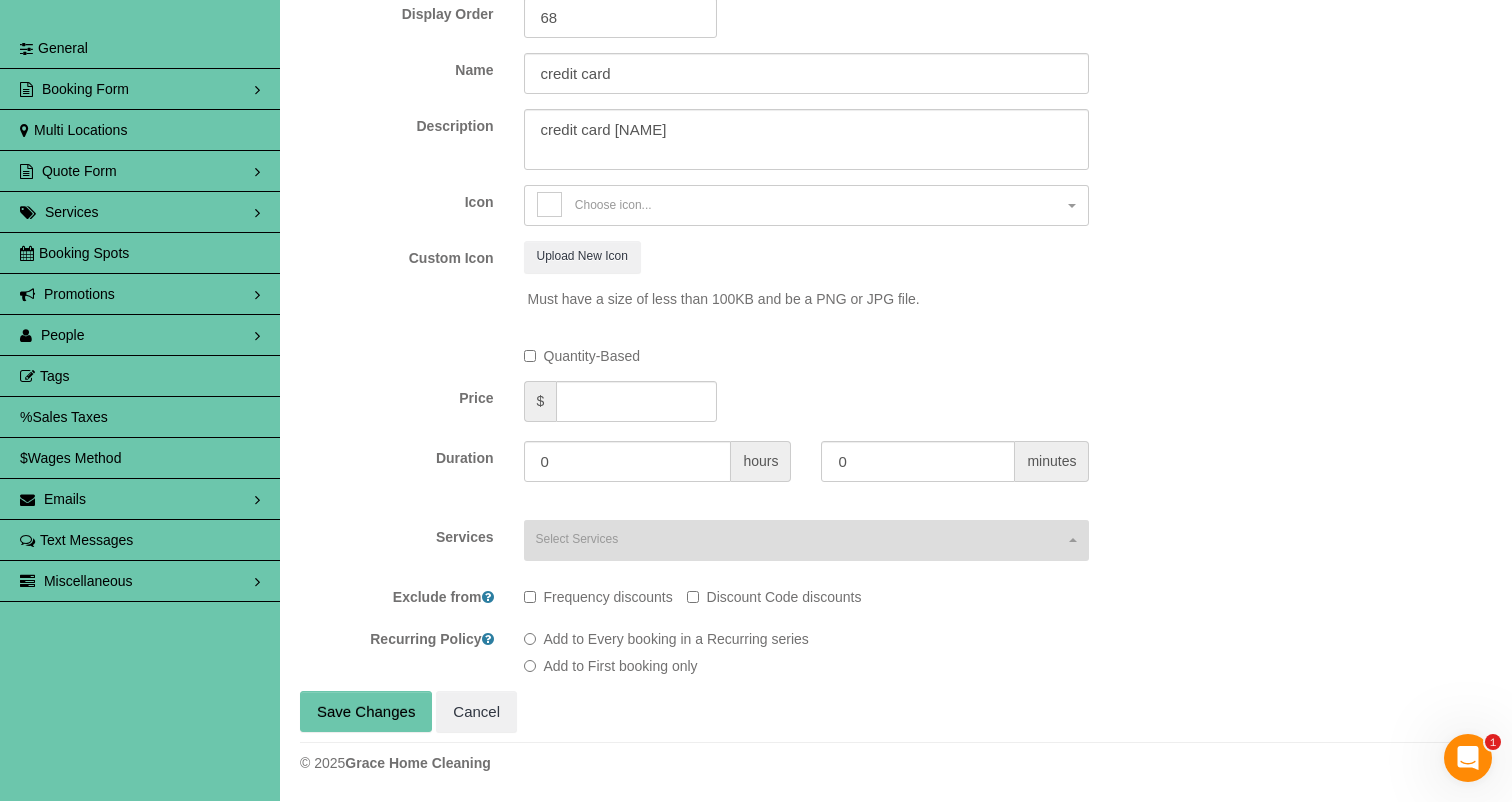 scroll, scrollTop: 91, scrollLeft: 0, axis: vertical 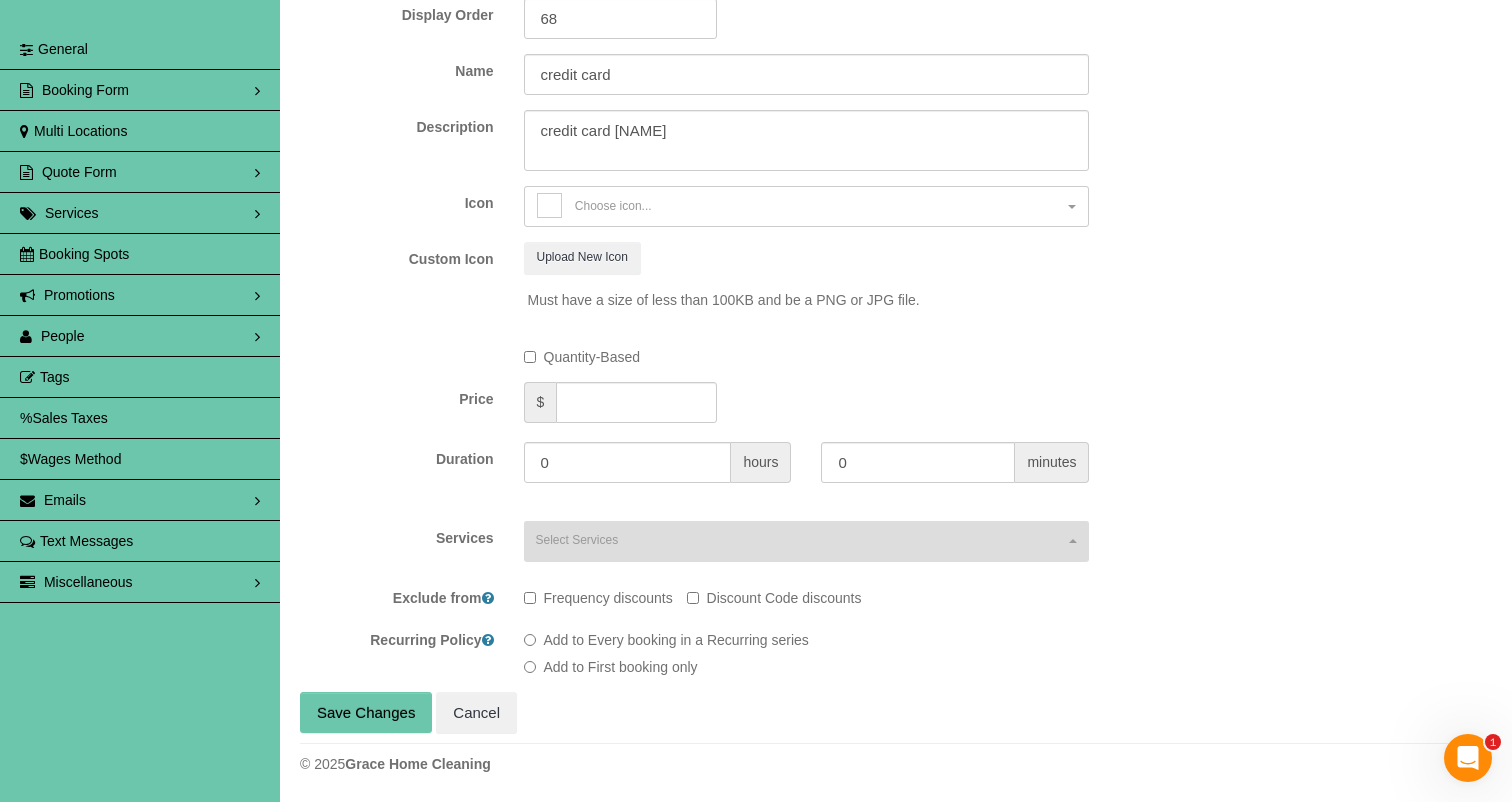 click on "Select Services" at bounding box center [807, 541] 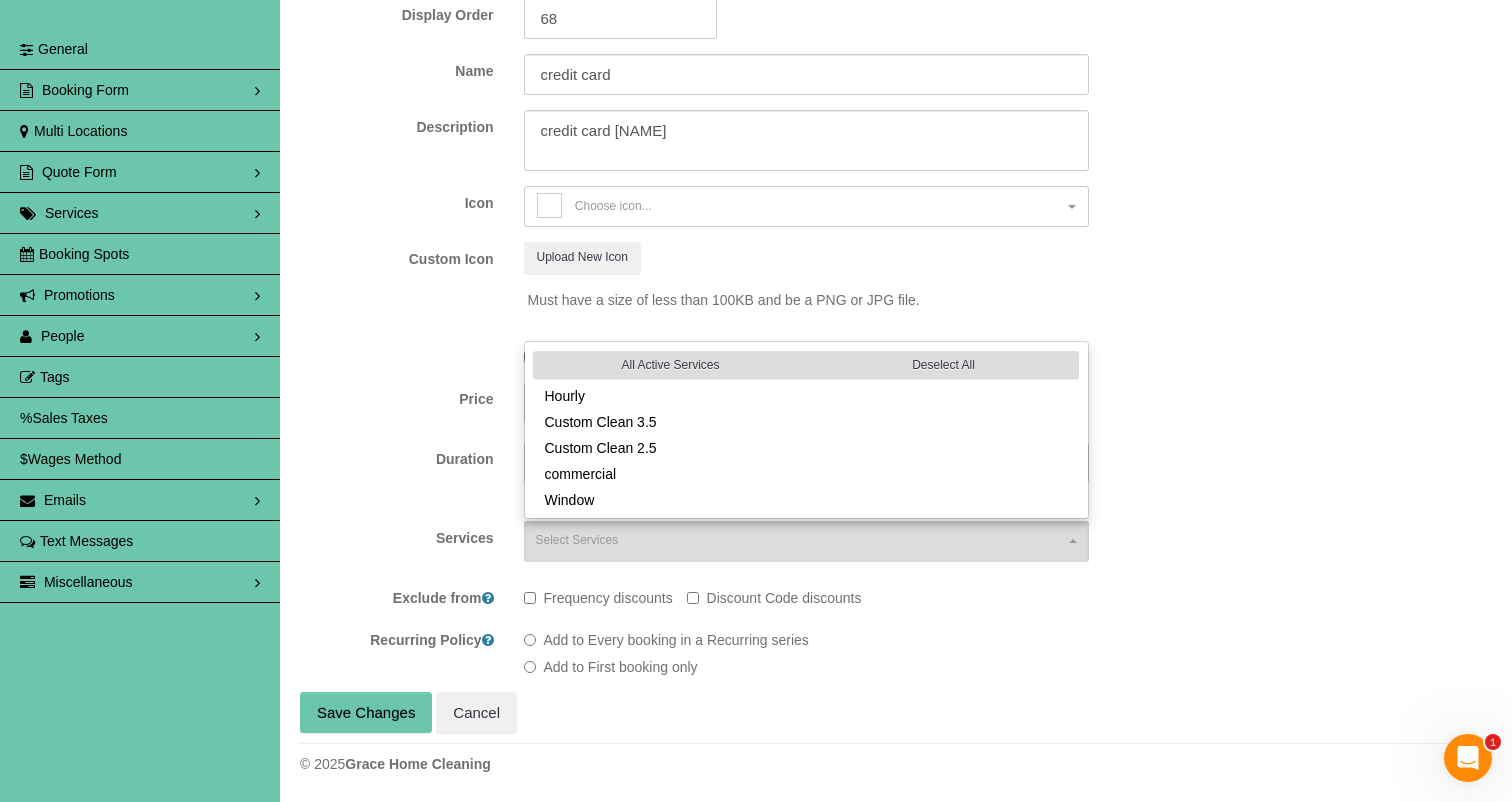 drag, startPoint x: 331, startPoint y: 633, endPoint x: 389, endPoint y: 649, distance: 60.166435 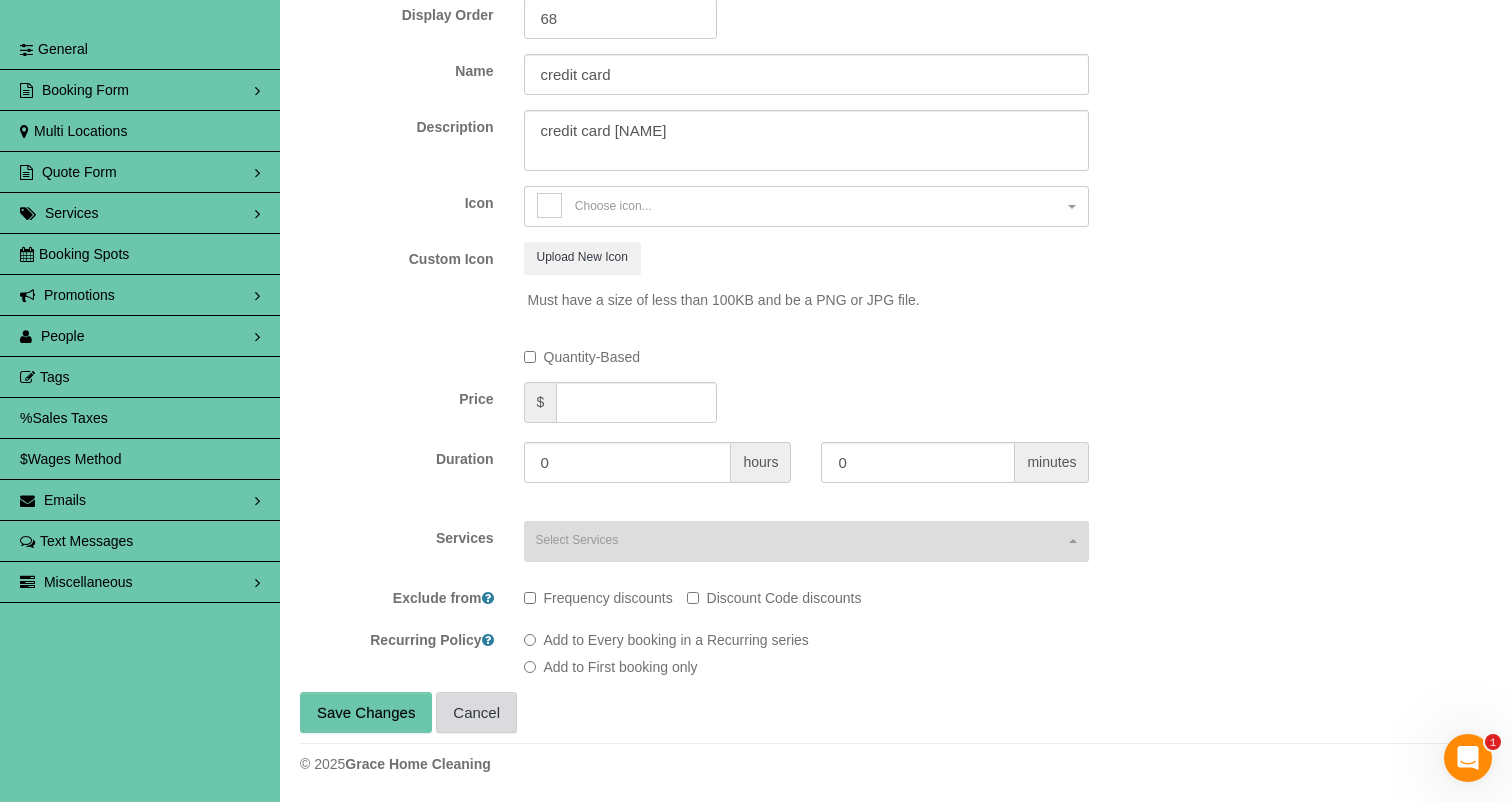 click on "Cancel" at bounding box center (476, 713) 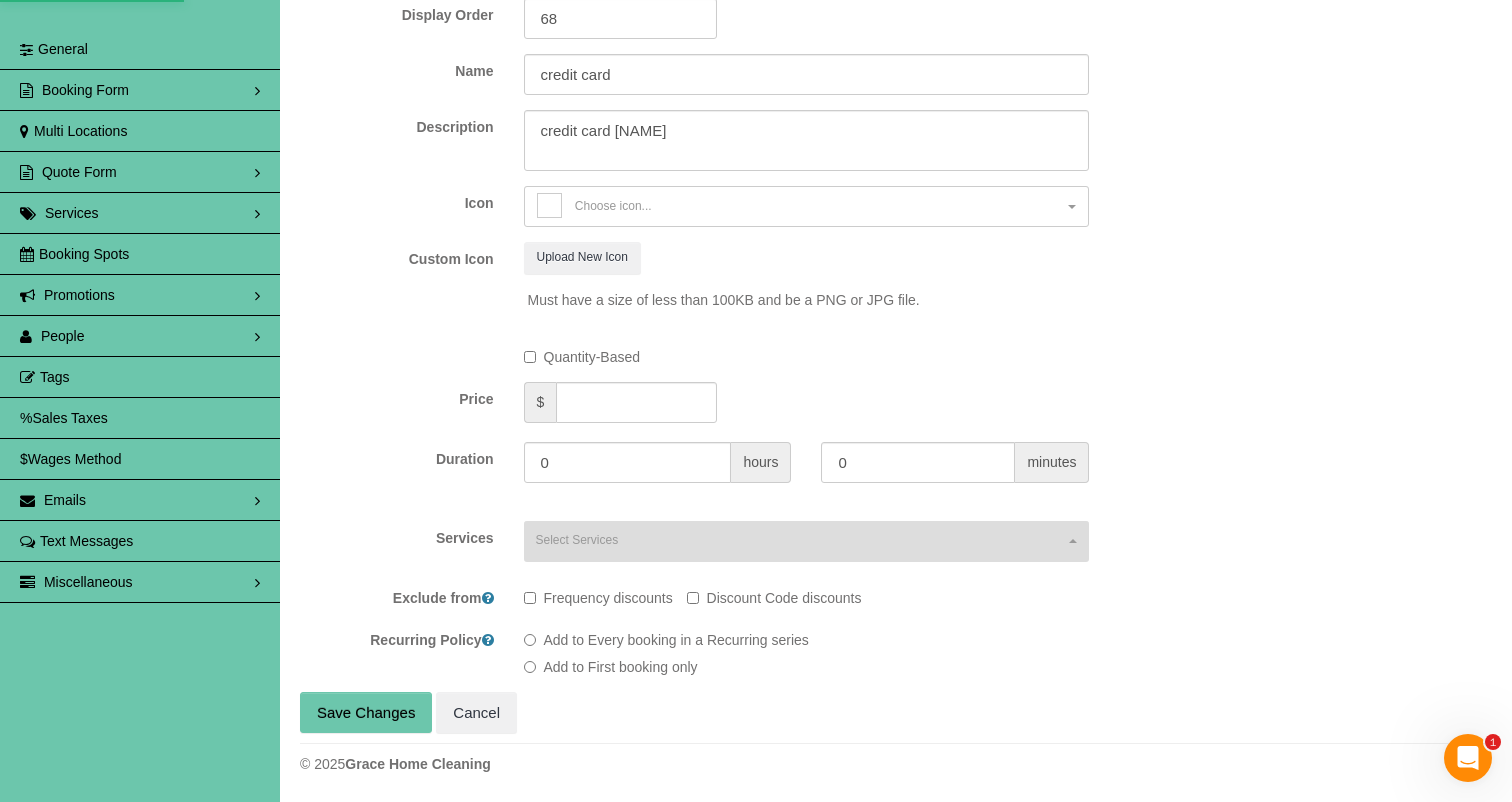 scroll, scrollTop: 0, scrollLeft: 0, axis: both 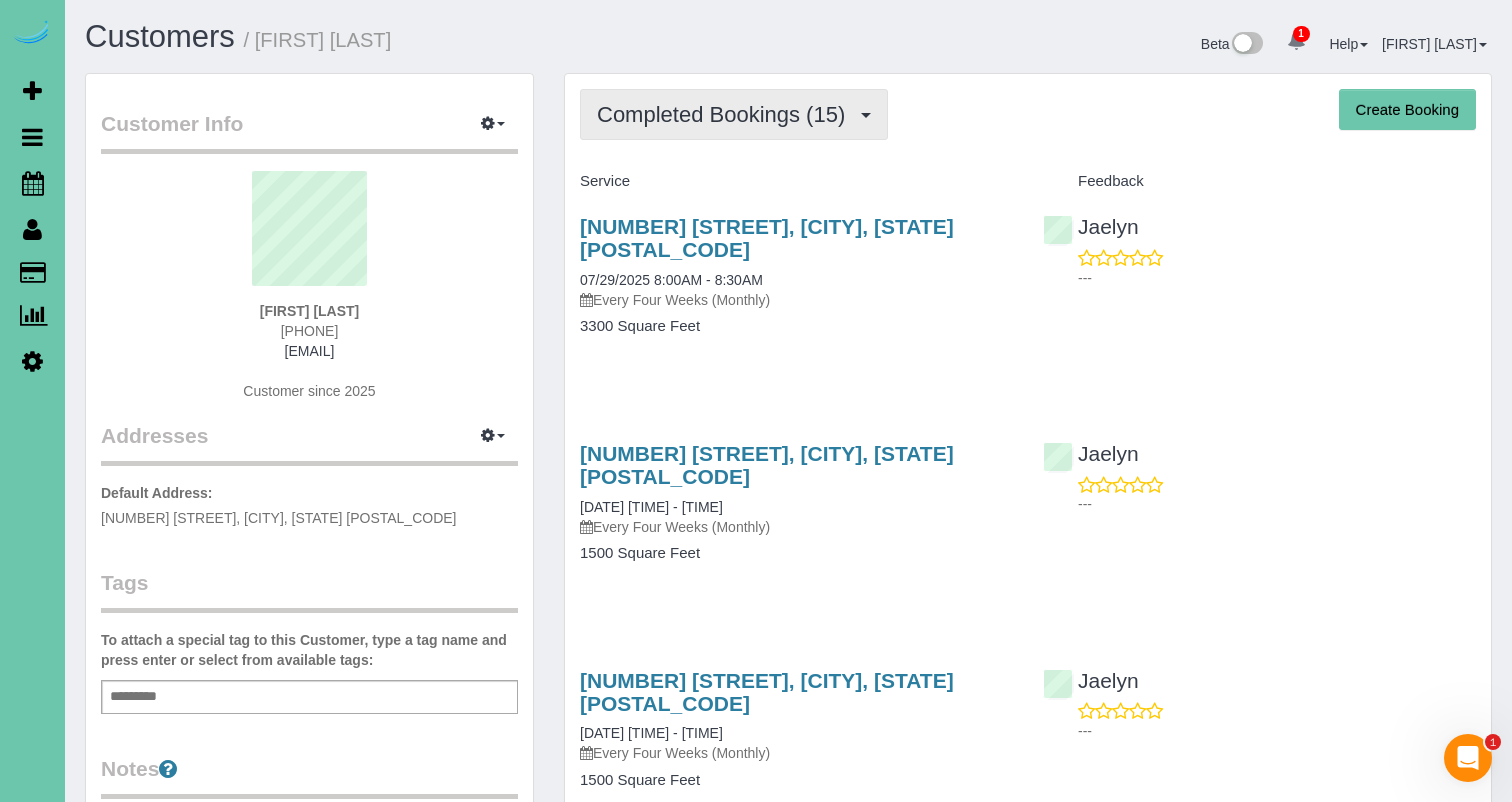 click on "Completed Bookings (15)" at bounding box center [734, 114] 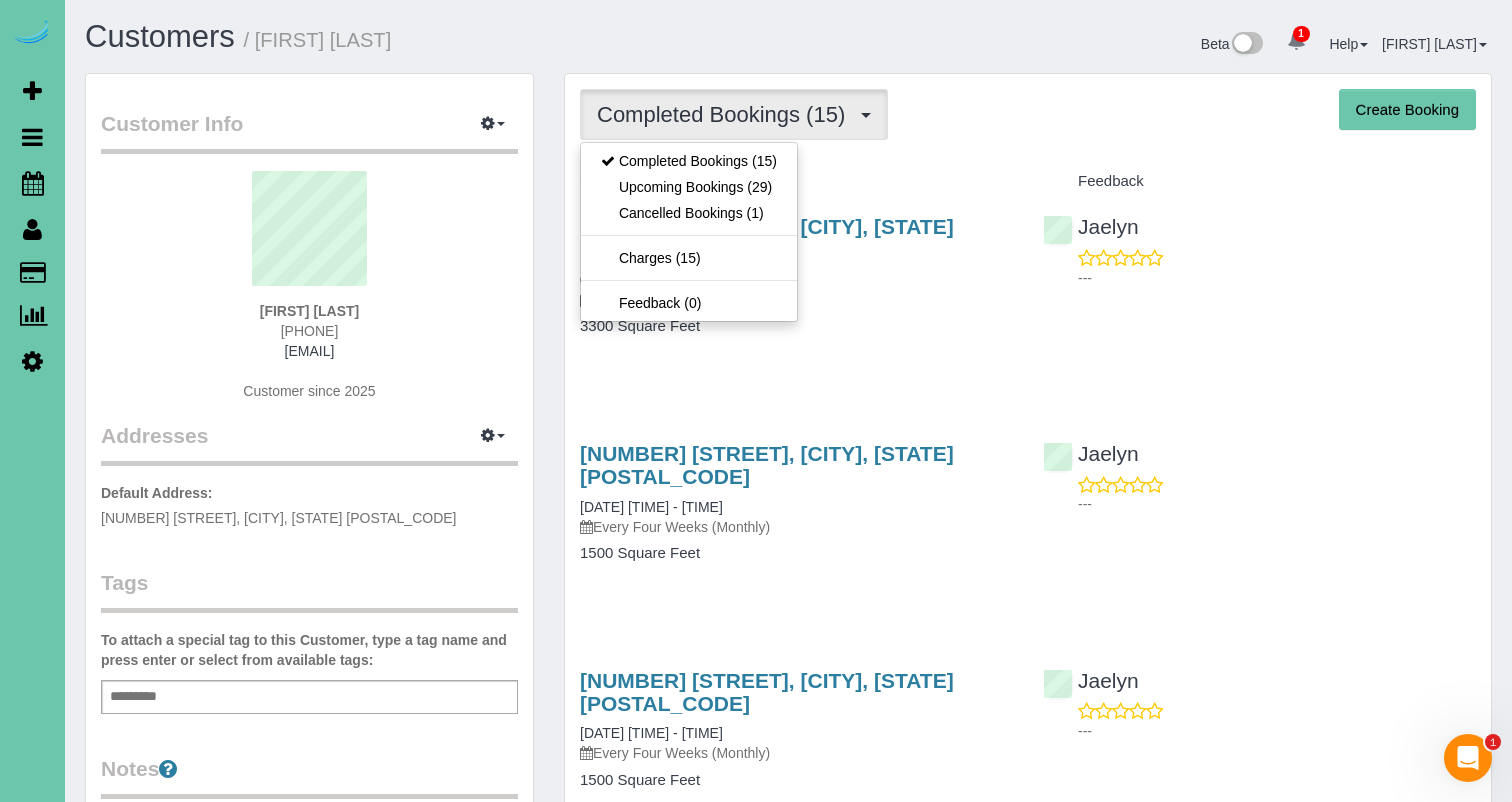 click on "Upcoming Bookings (29)" at bounding box center (689, 187) 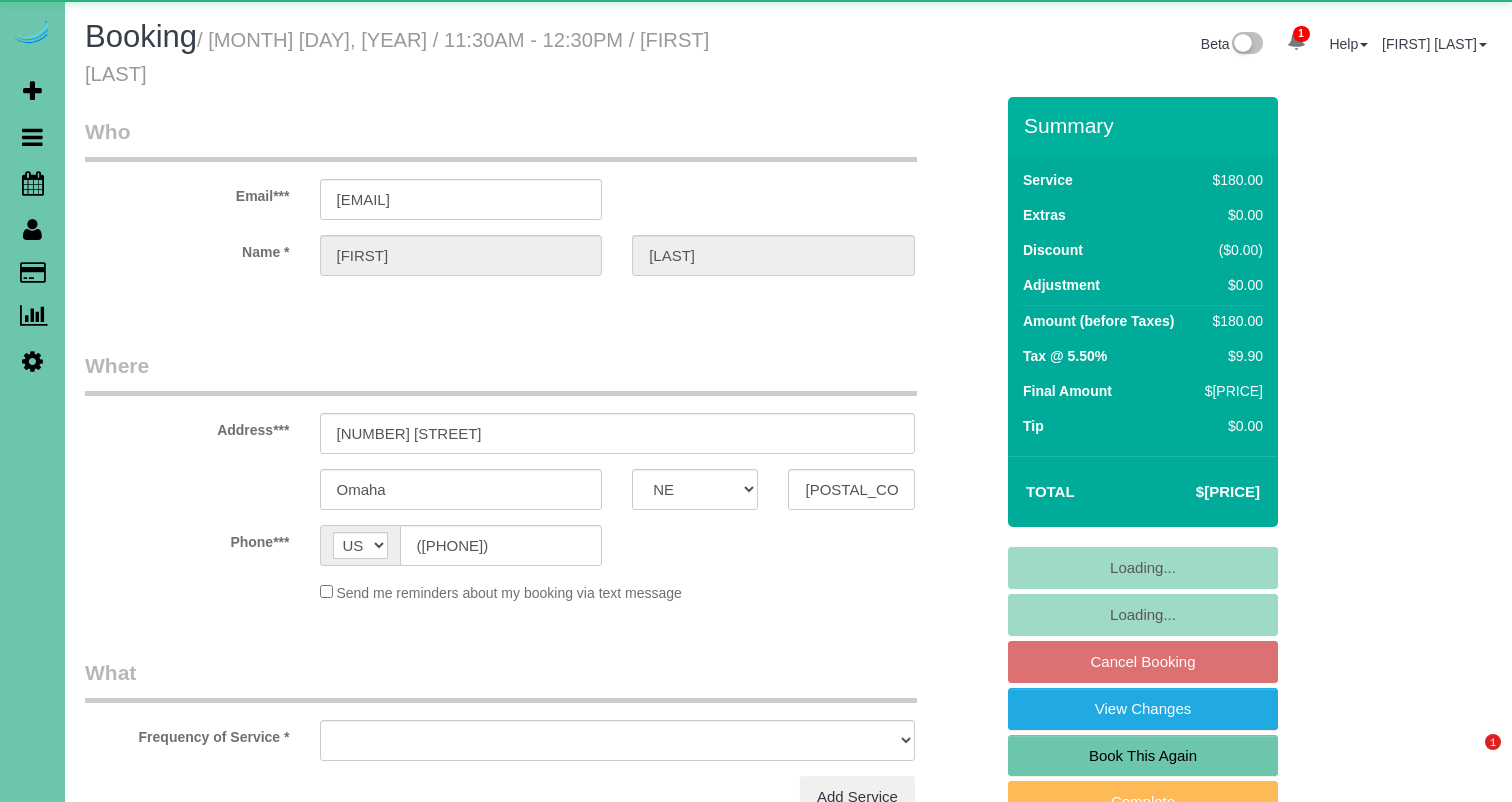select on "NE" 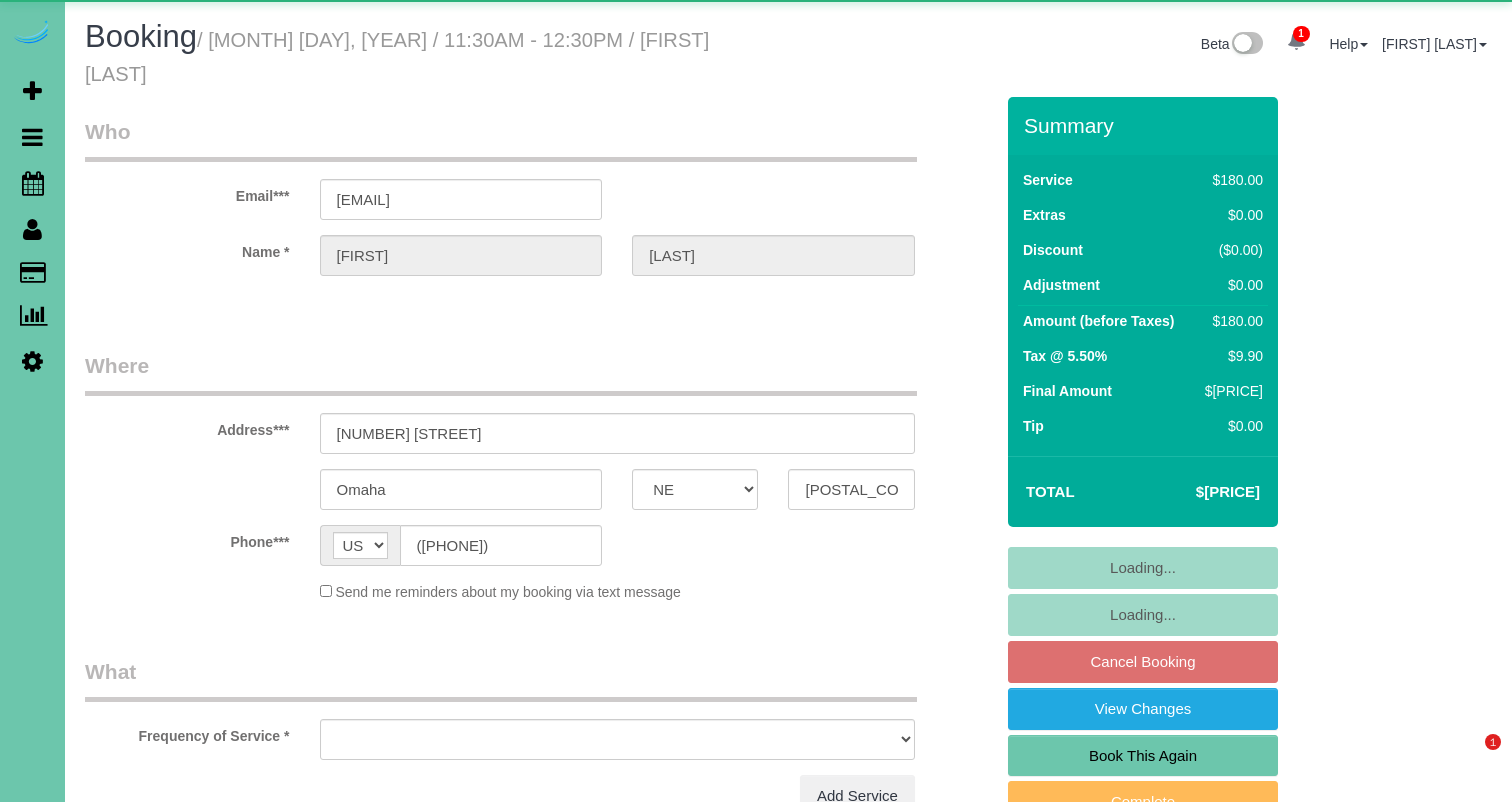 scroll, scrollTop: 0, scrollLeft: 0, axis: both 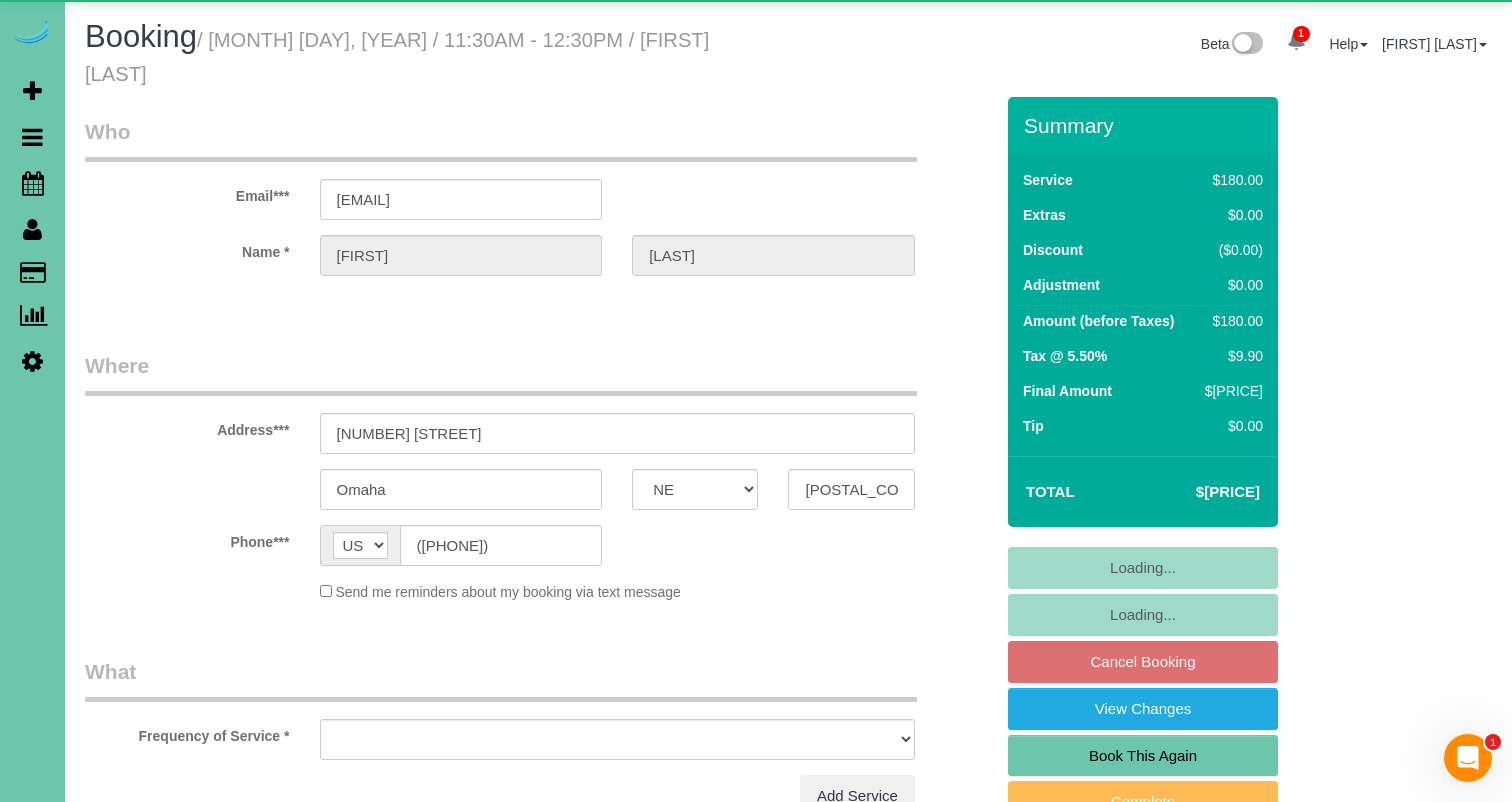 select on "object:659" 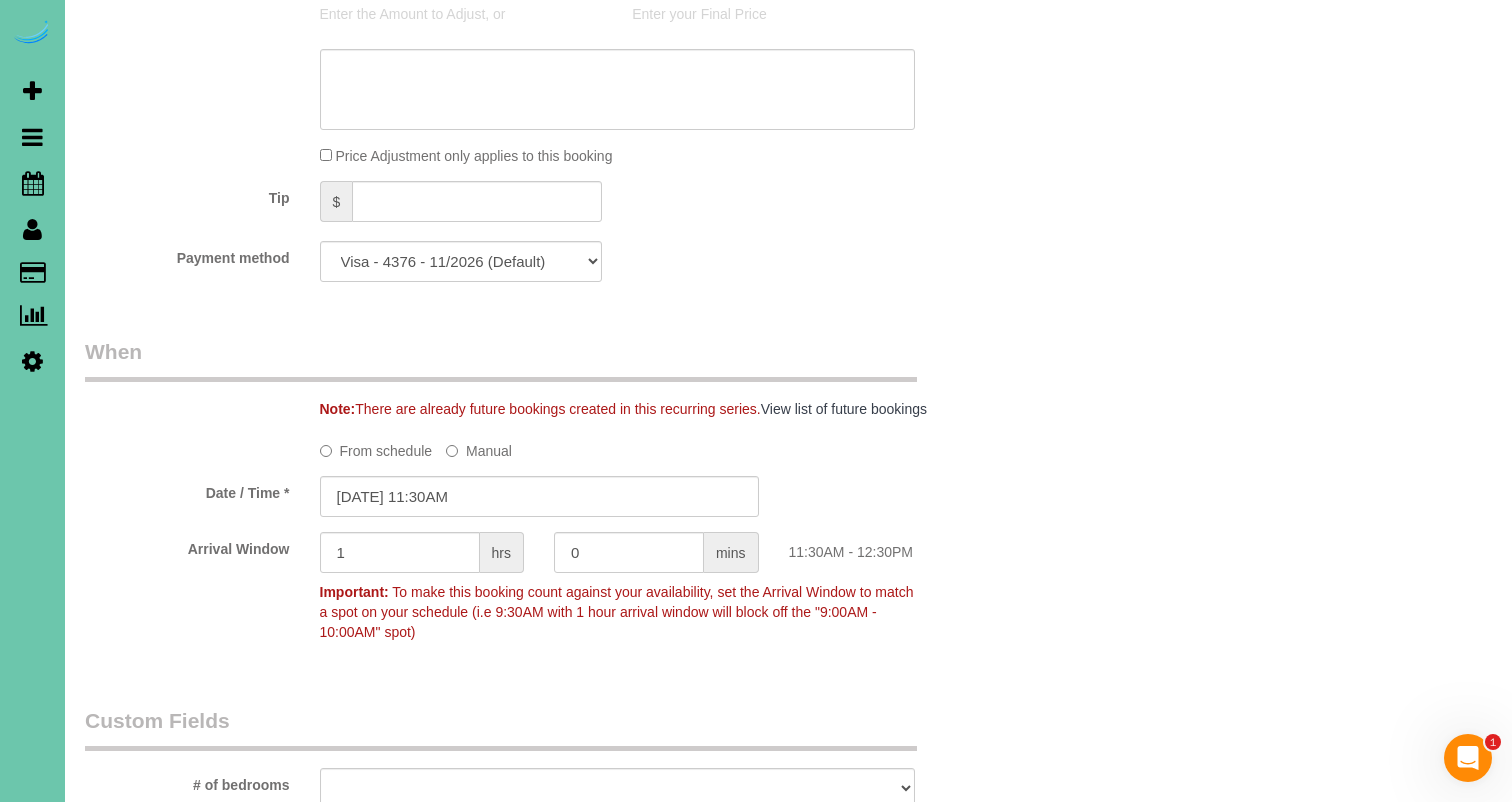 scroll, scrollTop: 1215, scrollLeft: 0, axis: vertical 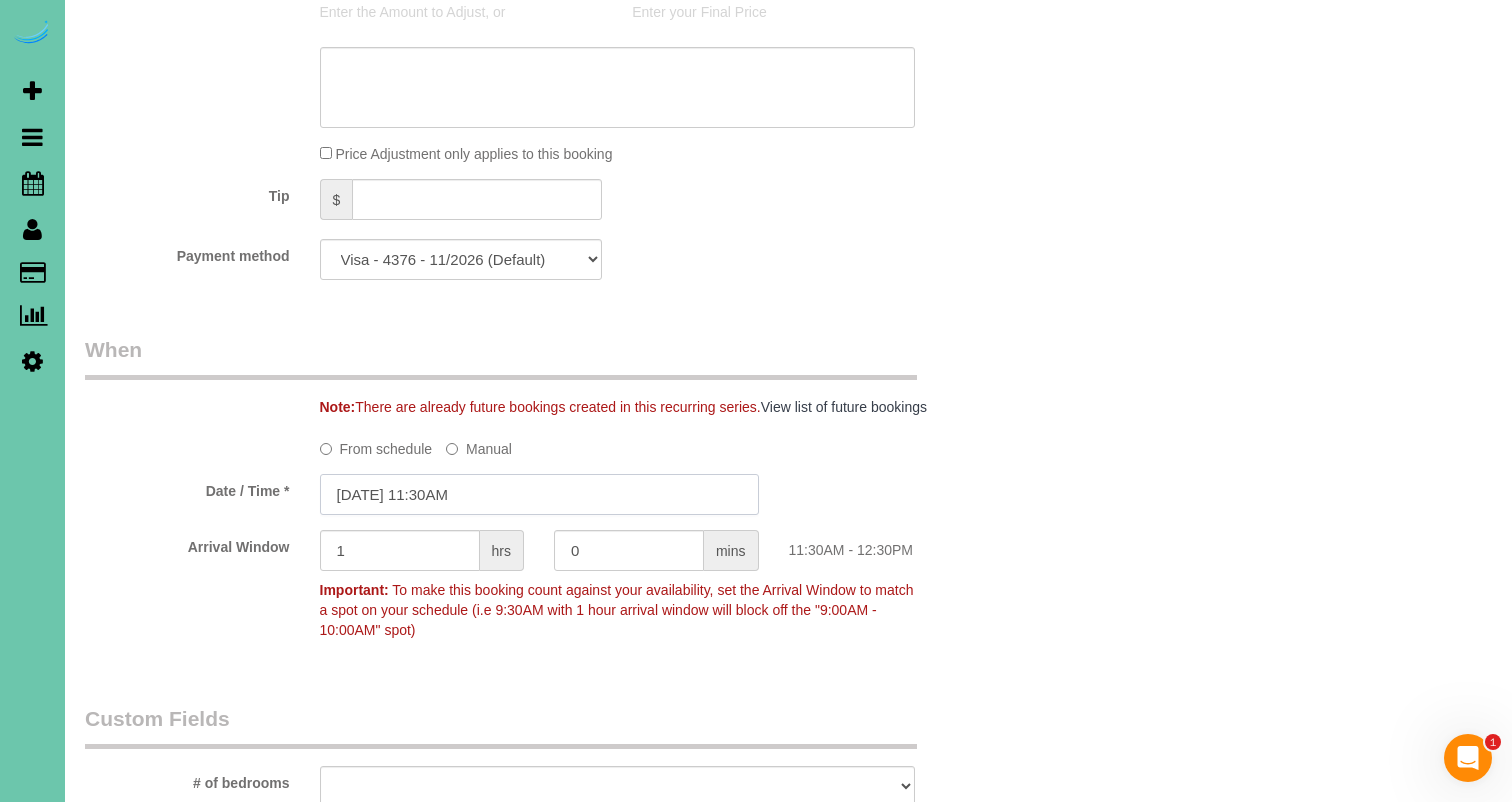 click on "09/04/2025 11:30AM" at bounding box center (539, 494) 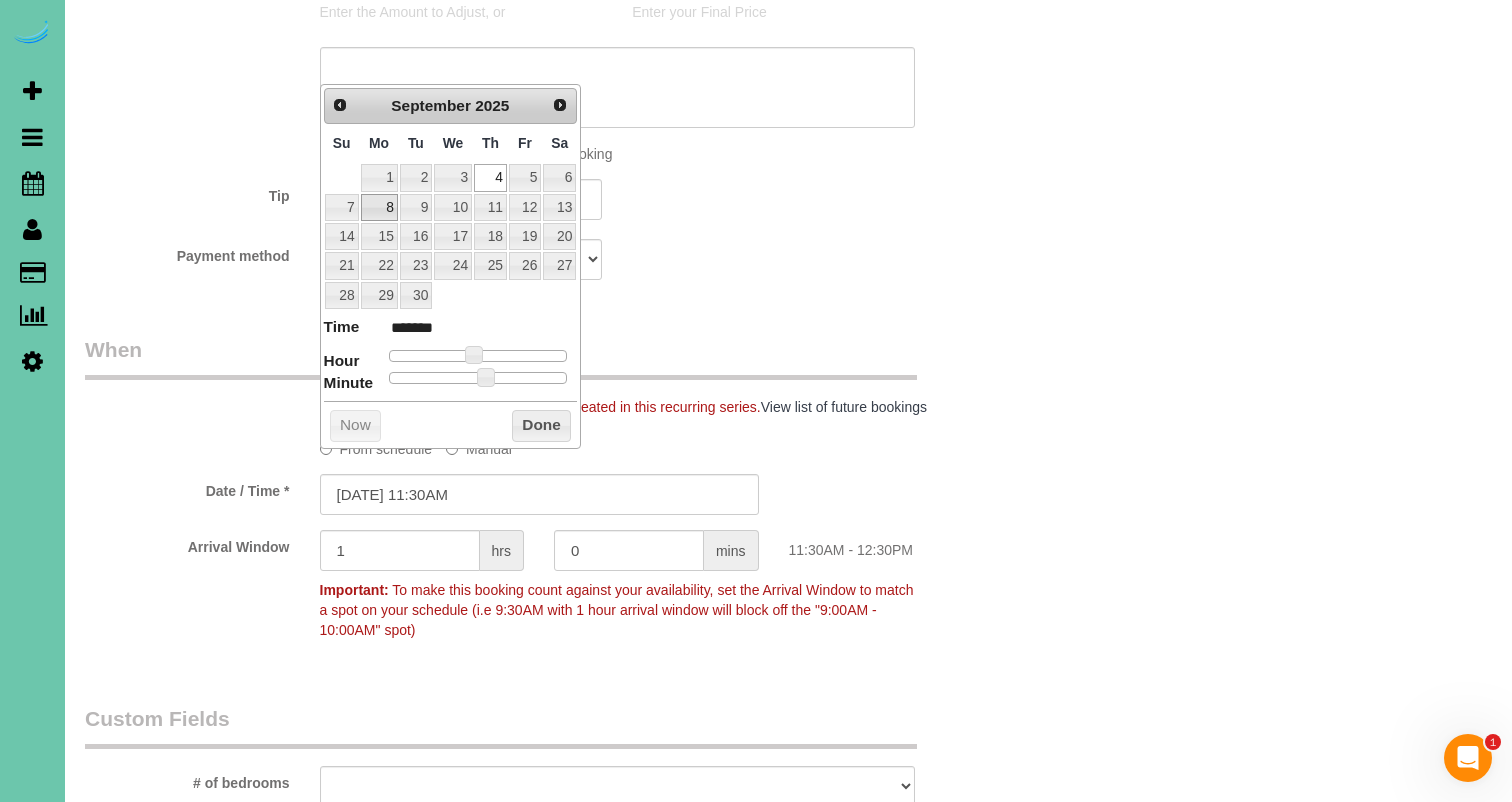 click on "8" at bounding box center [379, 207] 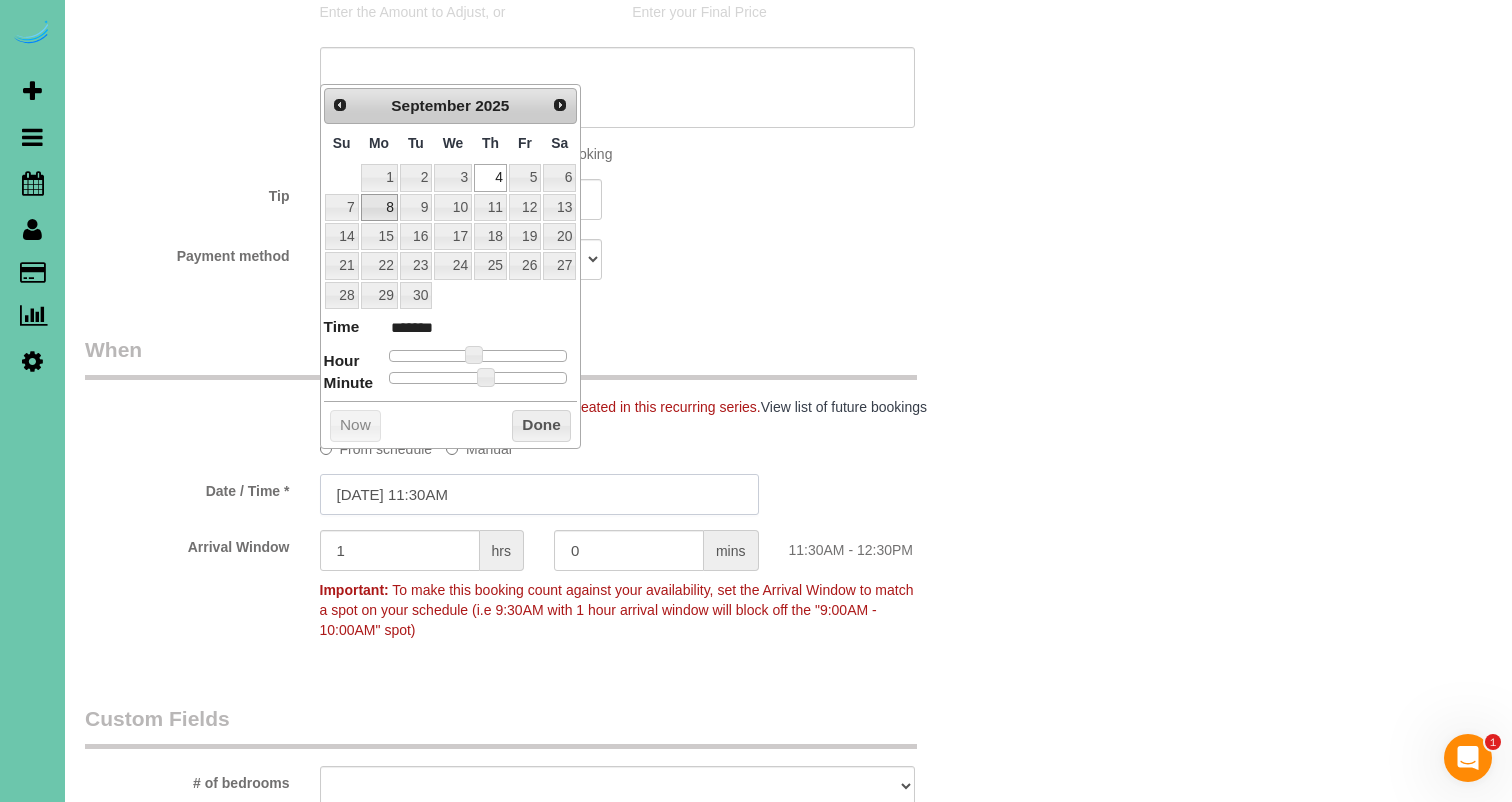 type on "09/08/2025 11:30AM" 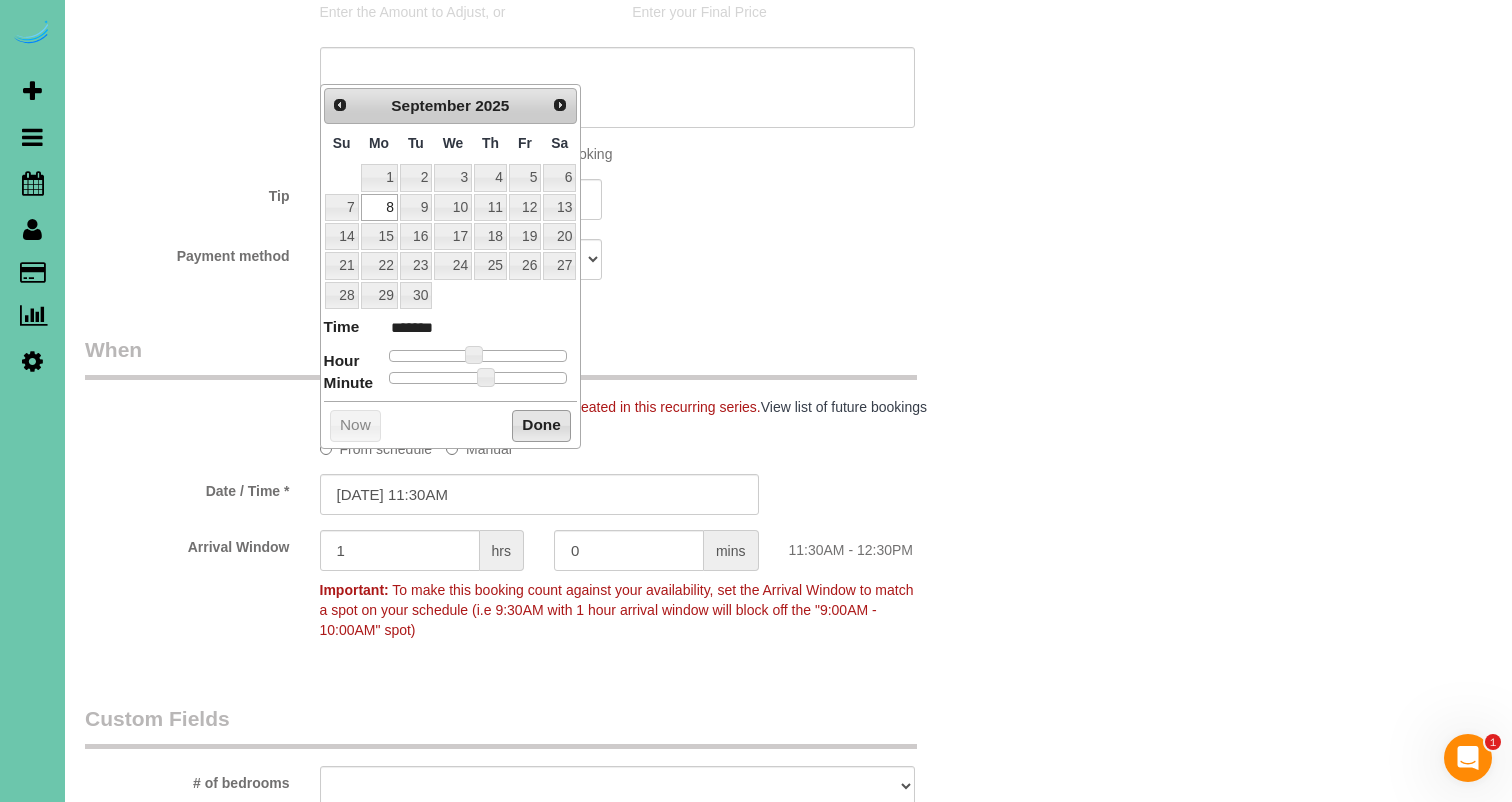 click on "Done" at bounding box center [541, 426] 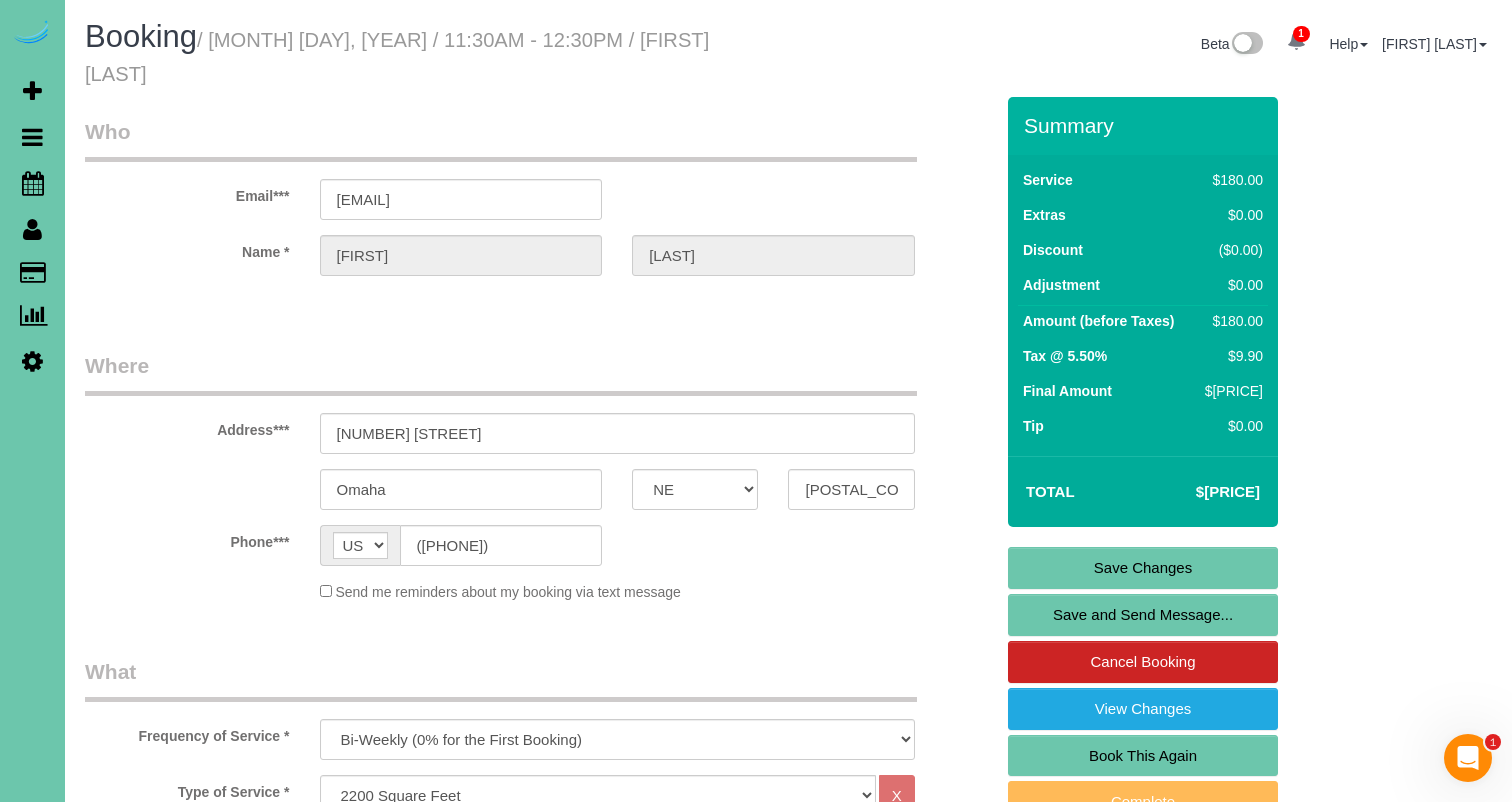 scroll, scrollTop: 0, scrollLeft: 0, axis: both 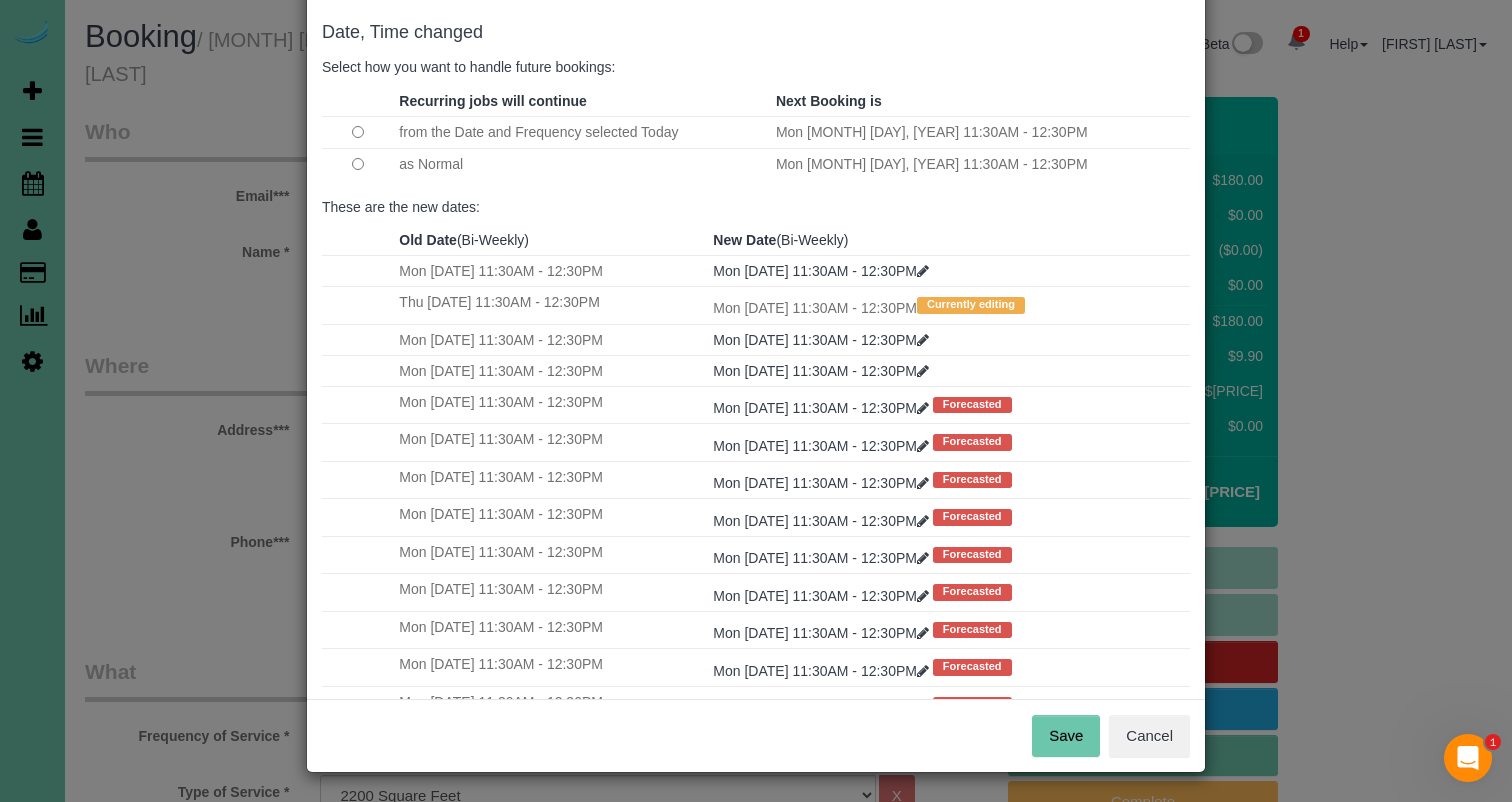 click on "Save" at bounding box center [1066, 736] 